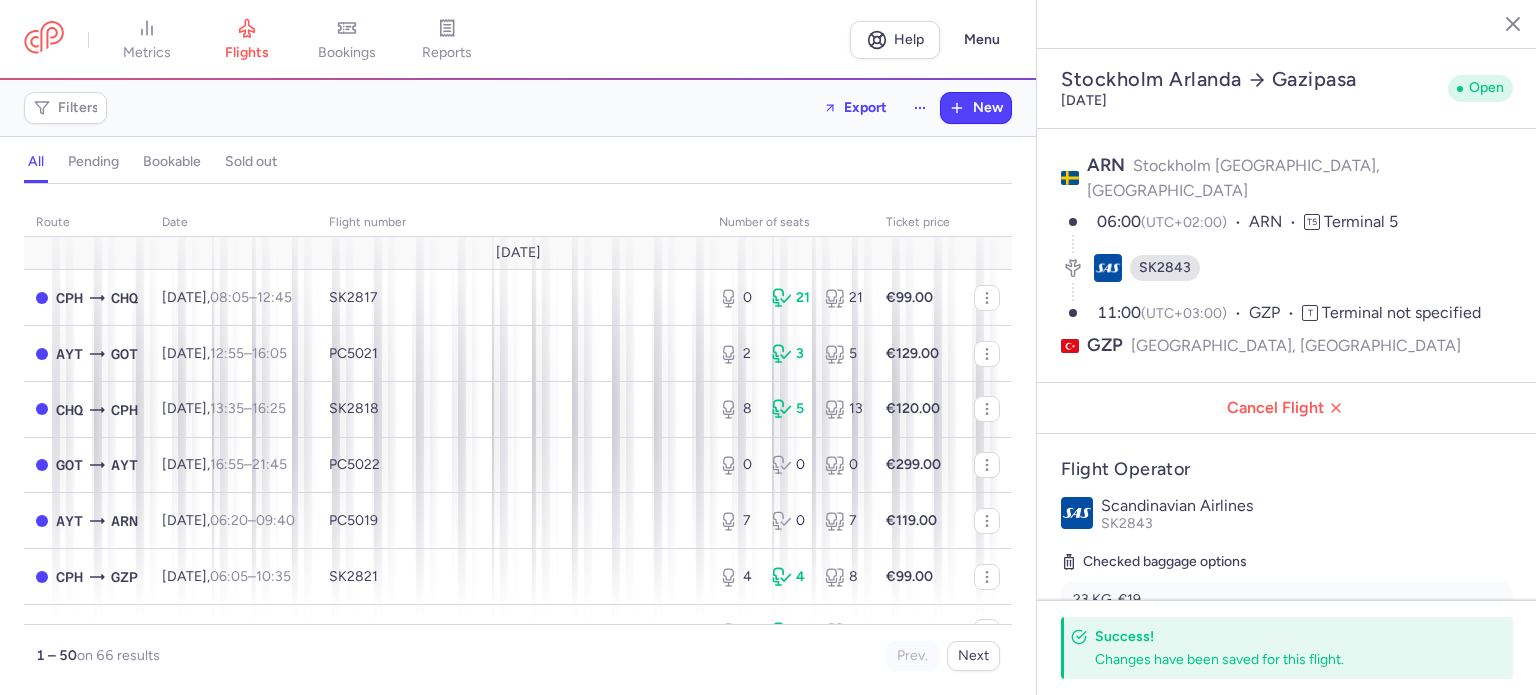 select on "hours" 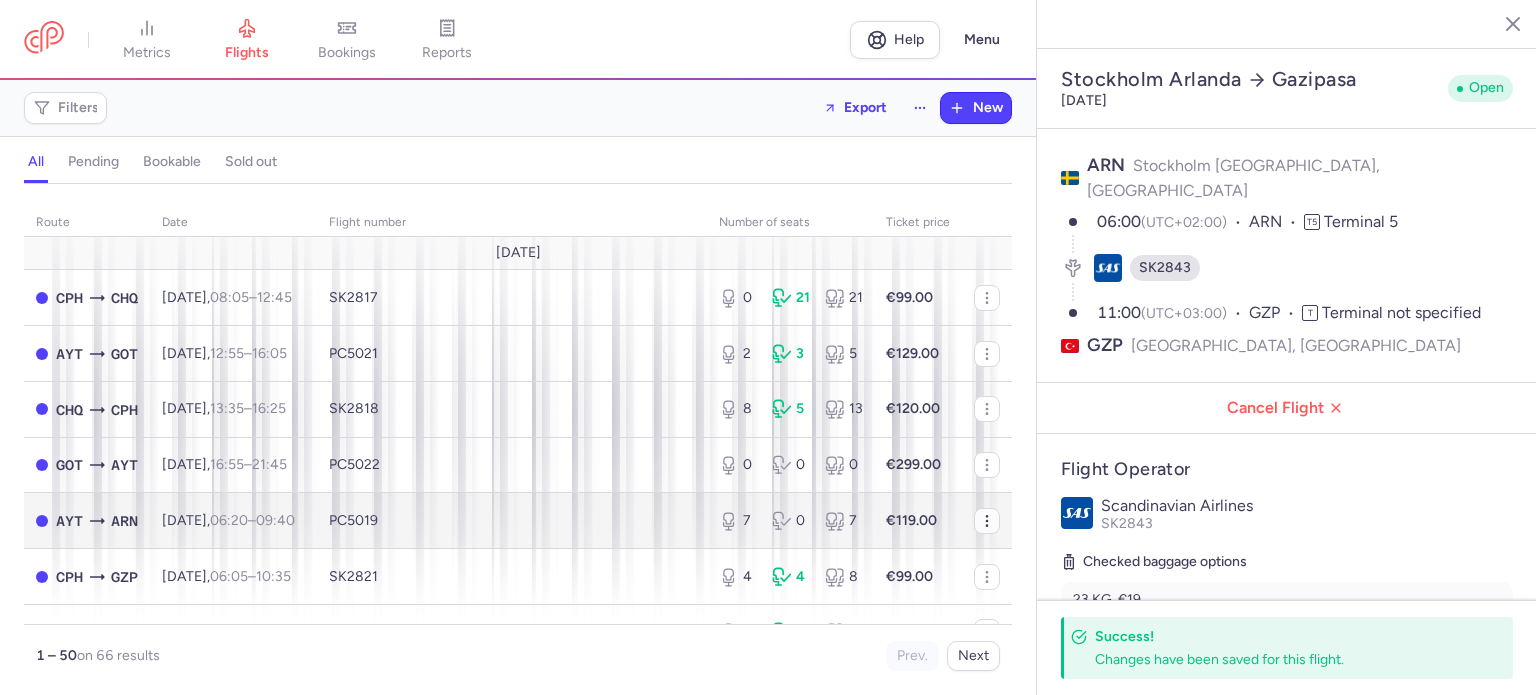 scroll, scrollTop: 0, scrollLeft: 0, axis: both 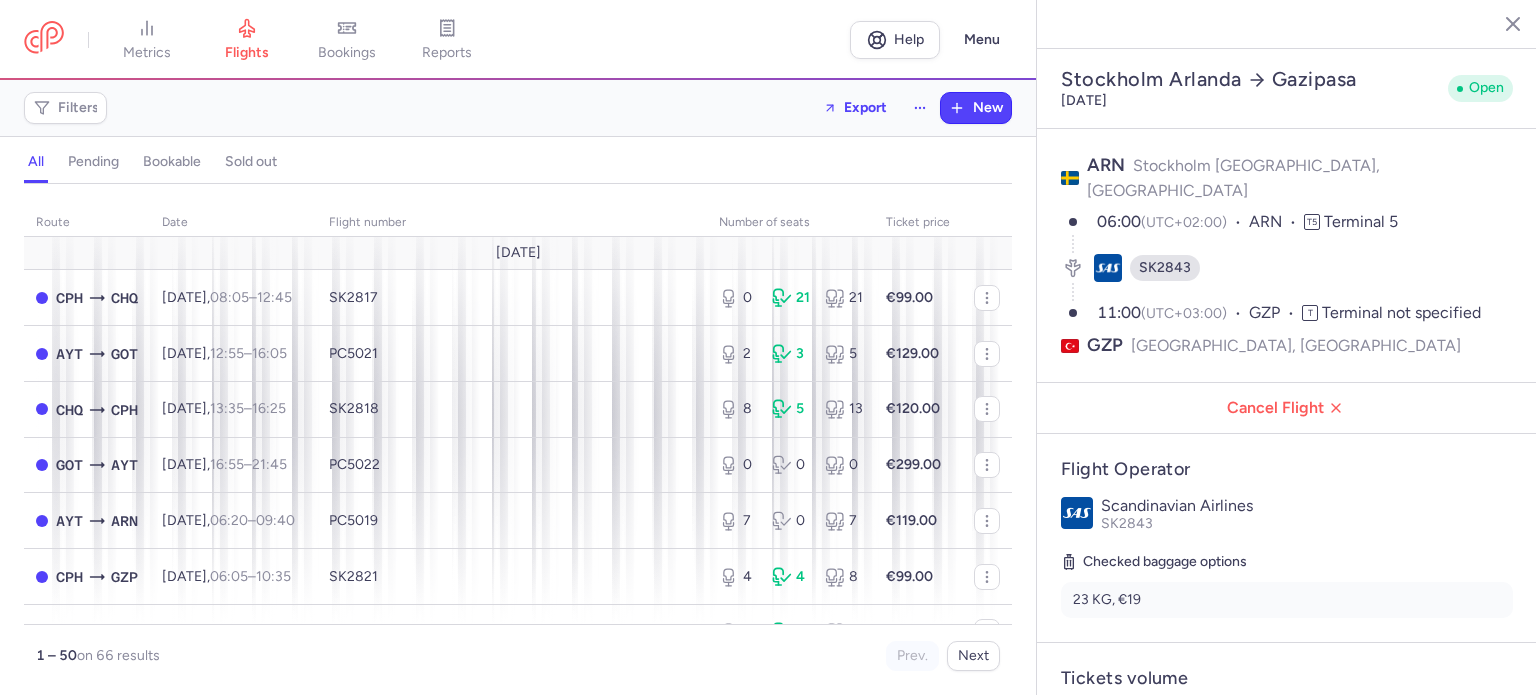 select on "hours" 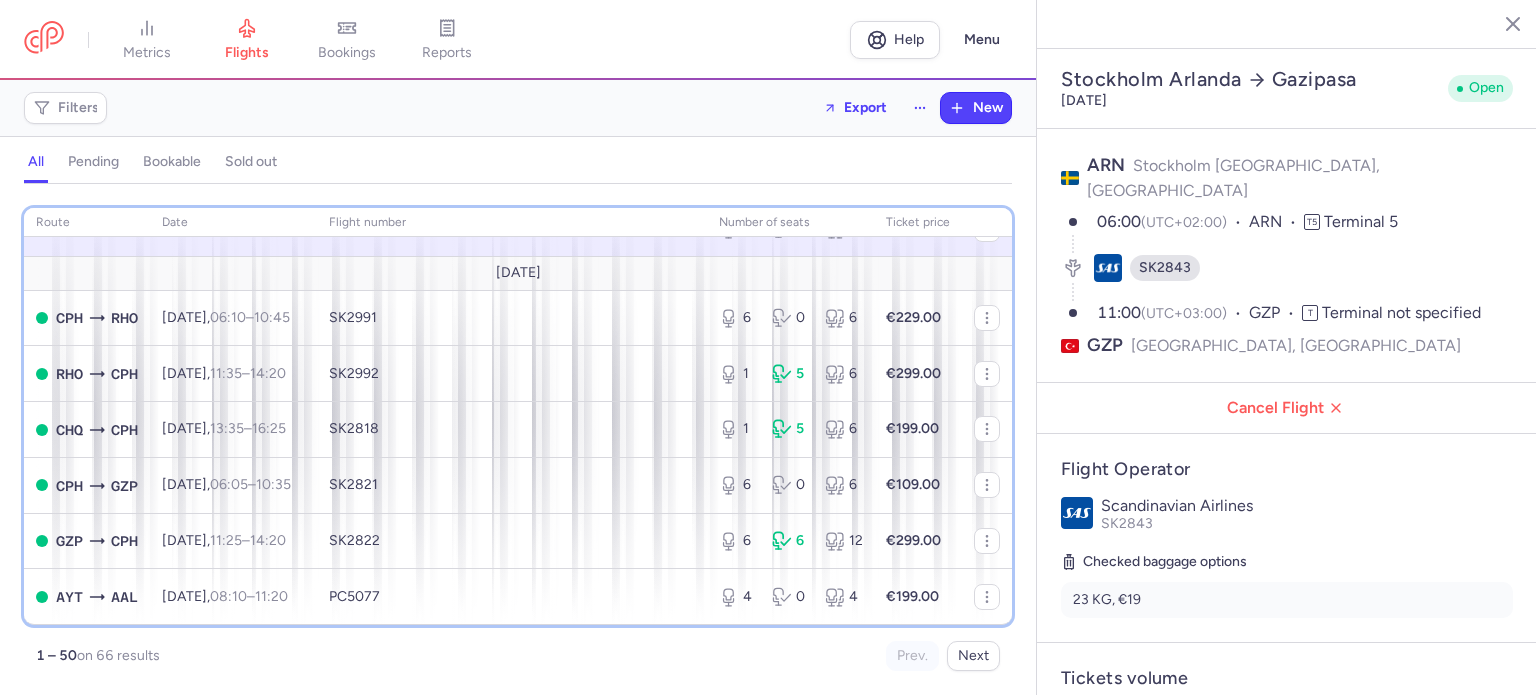scroll, scrollTop: 2529, scrollLeft: 0, axis: vertical 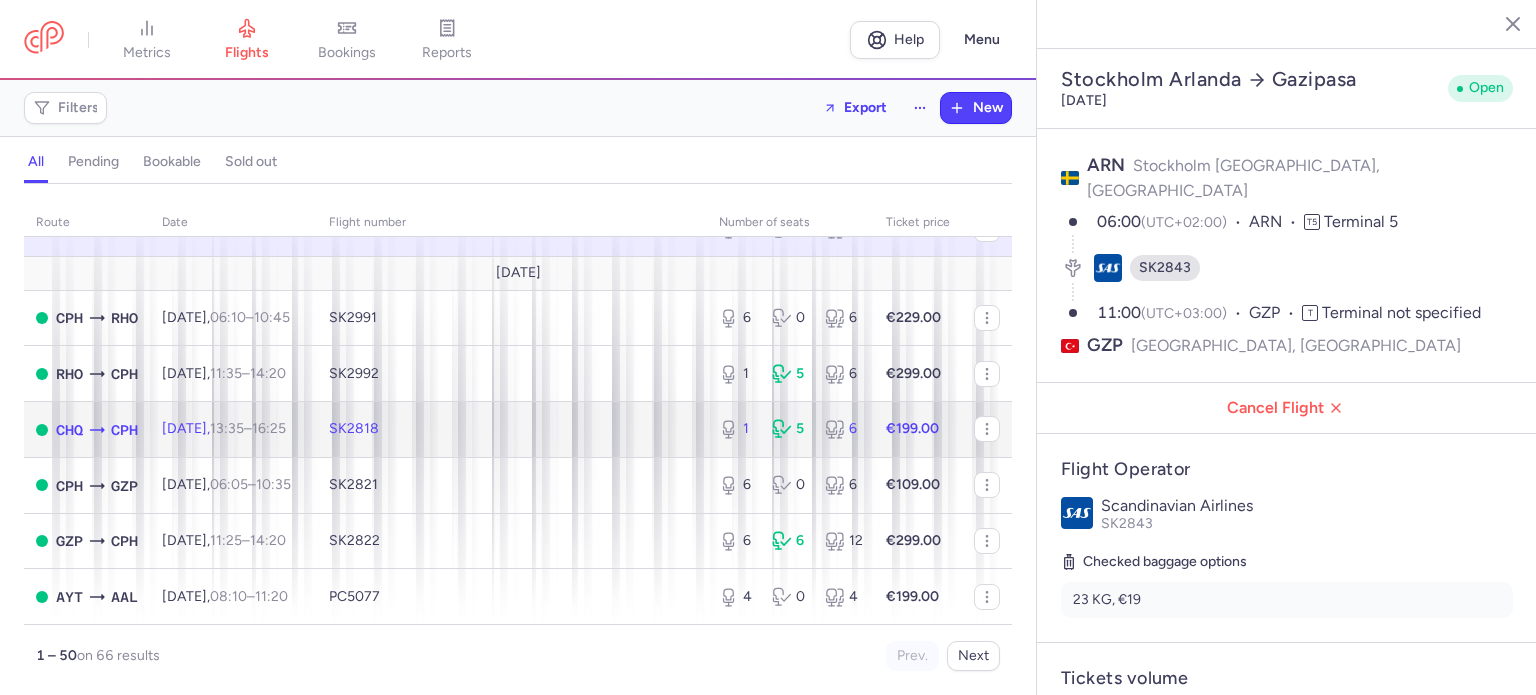 click on "€199.00" at bounding box center (912, 428) 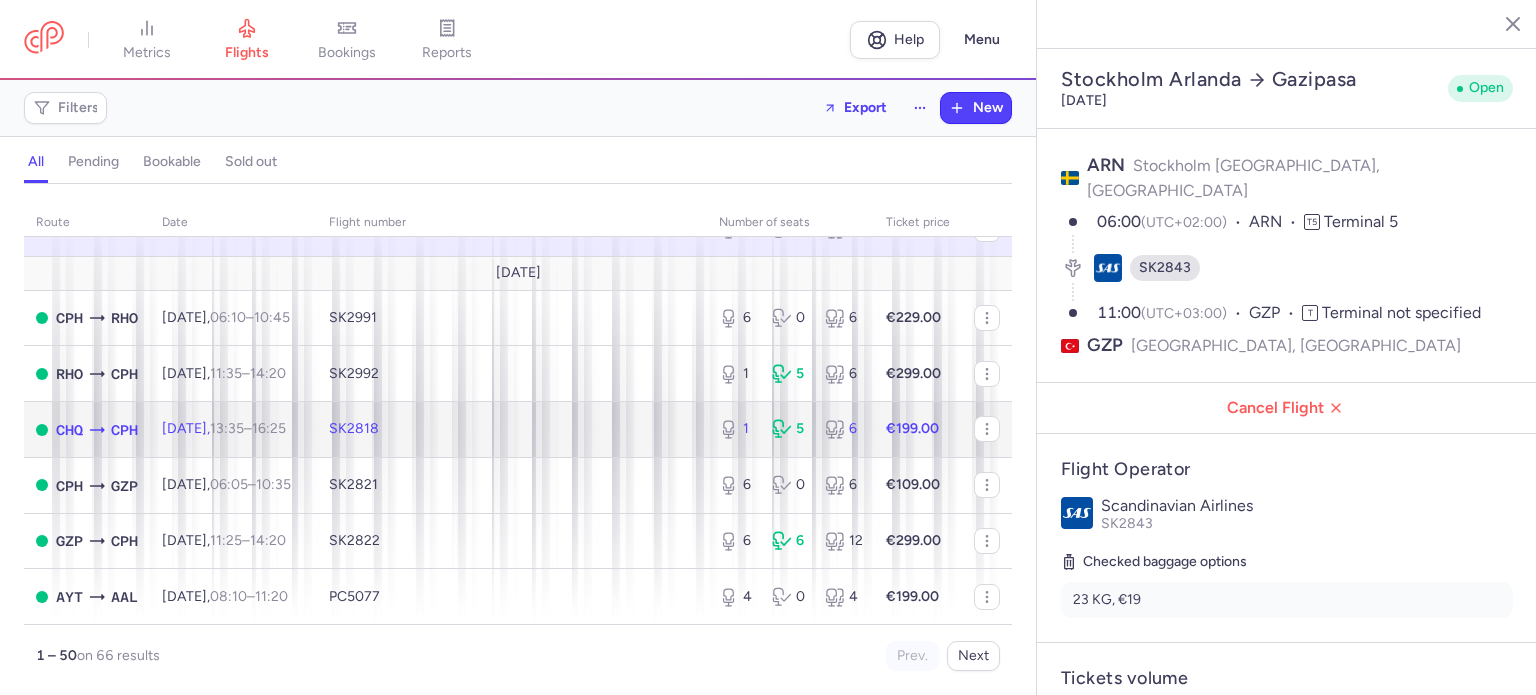 click on "€199.00" at bounding box center [912, 428] 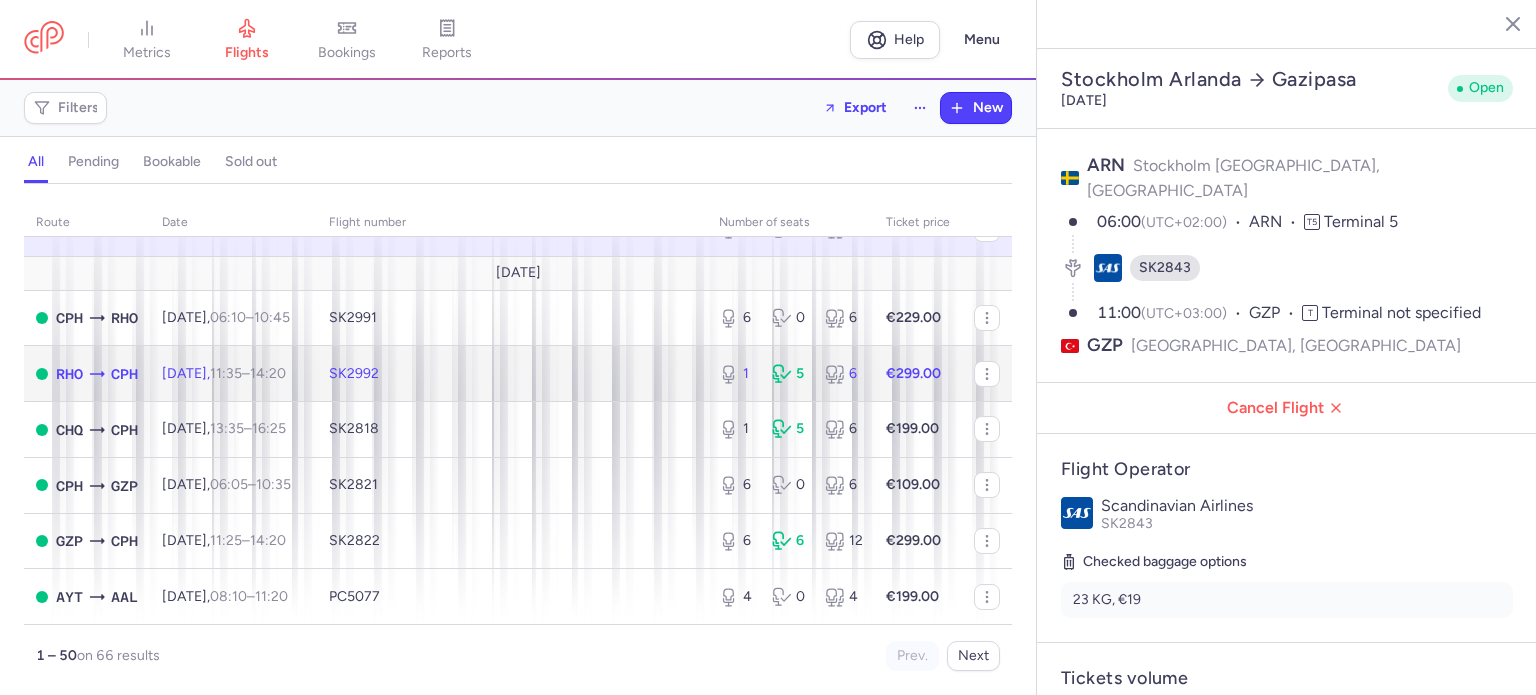click on "€299.00" at bounding box center (913, 373) 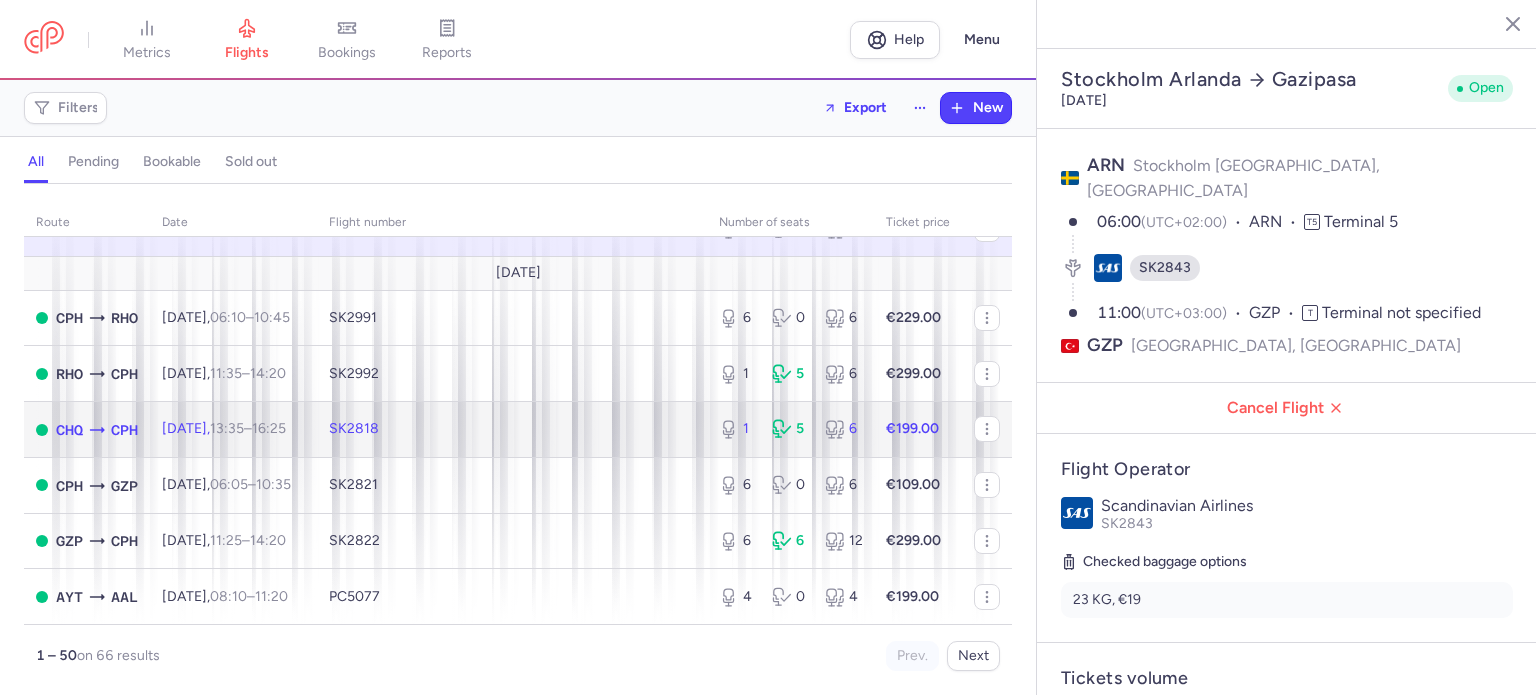 click on "€199.00" at bounding box center [912, 428] 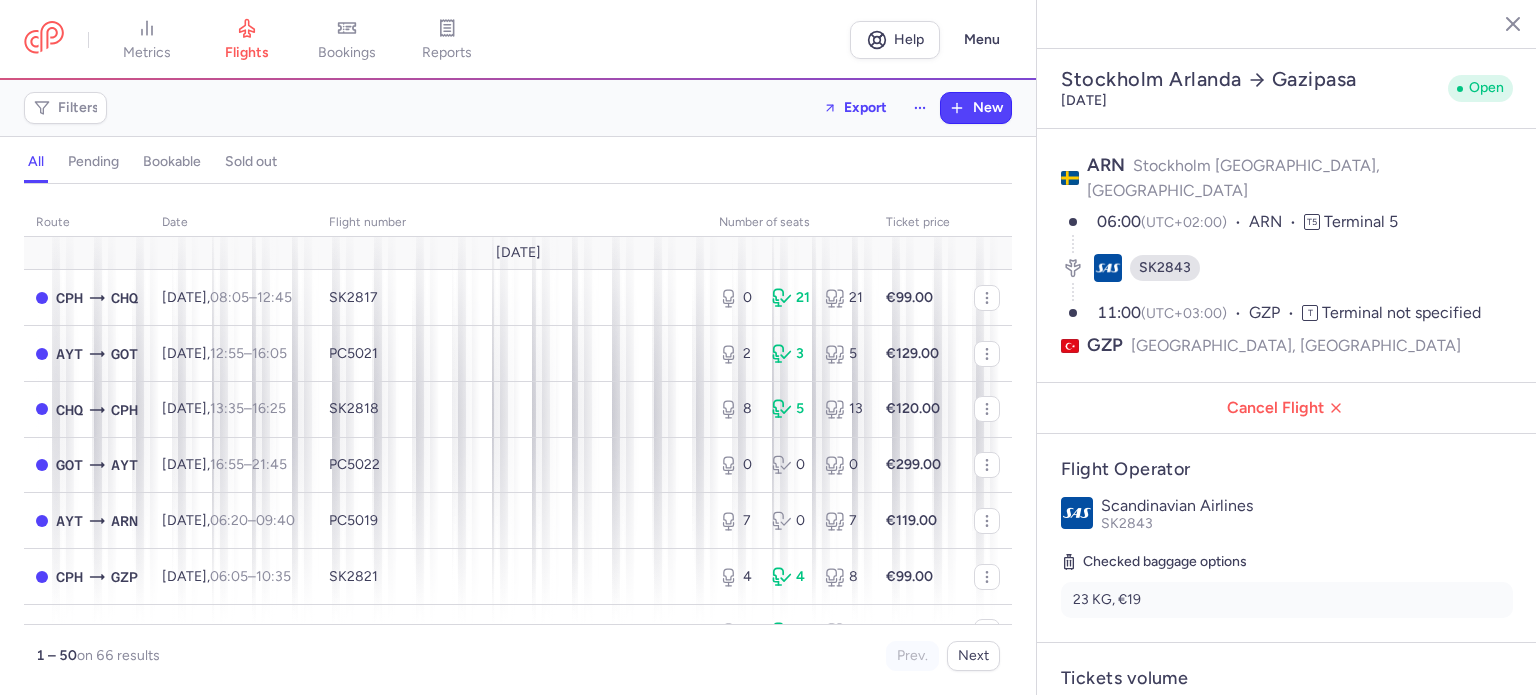select on "hours" 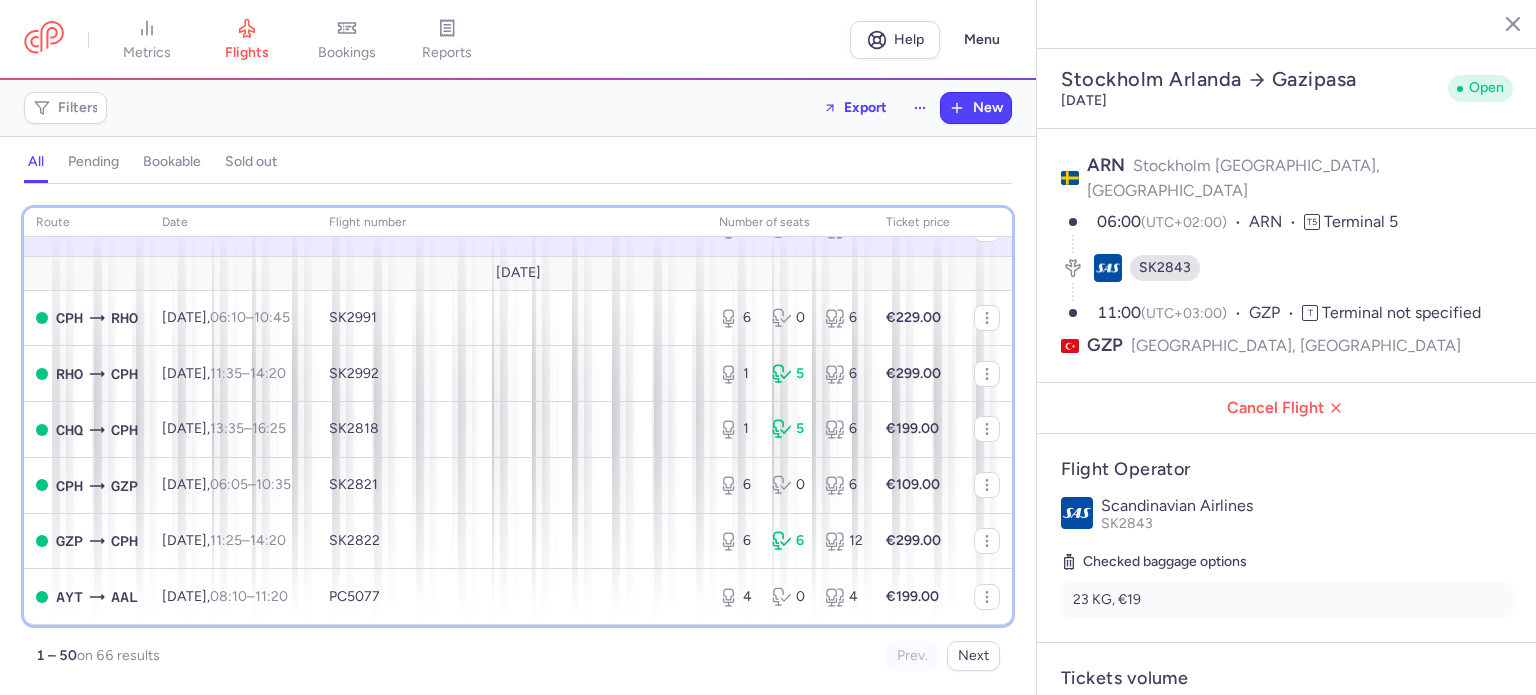 scroll, scrollTop: 2529, scrollLeft: 0, axis: vertical 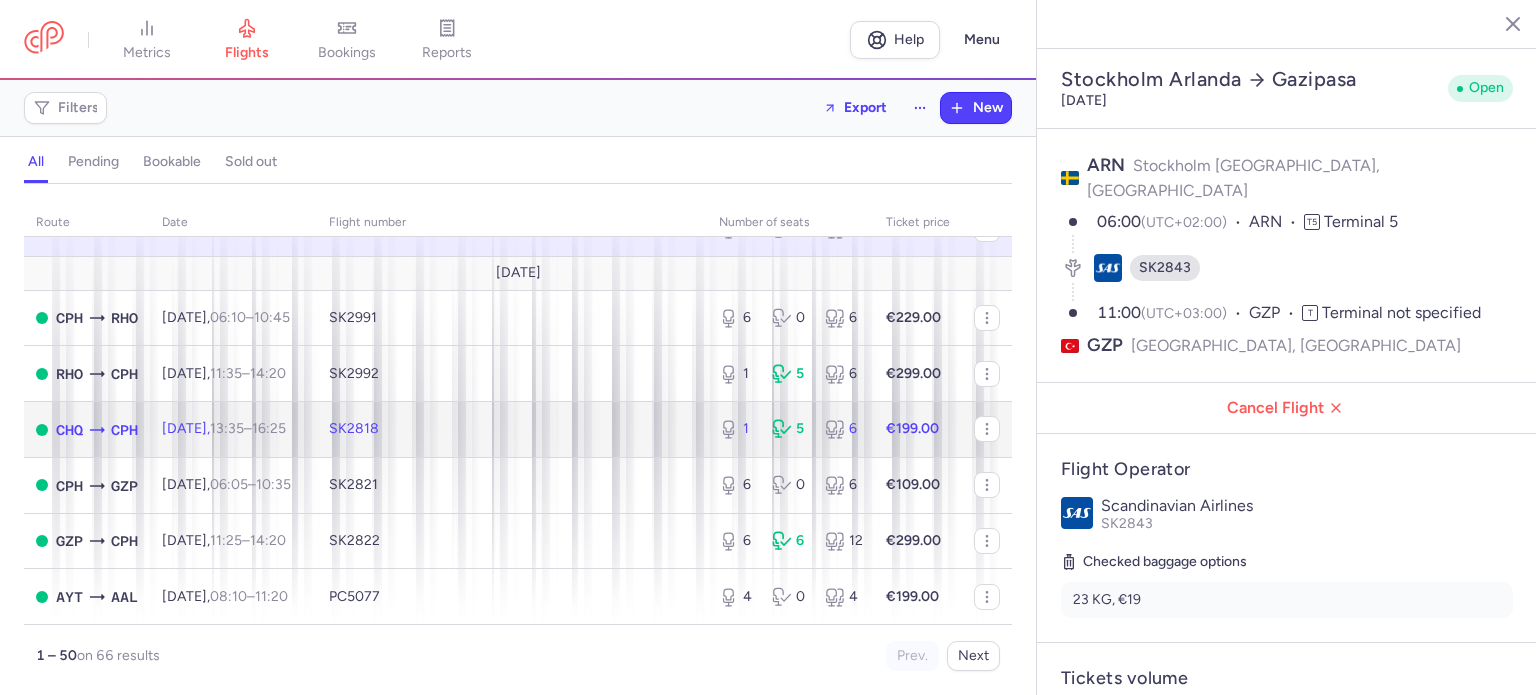 click on "€199.00" at bounding box center [912, 428] 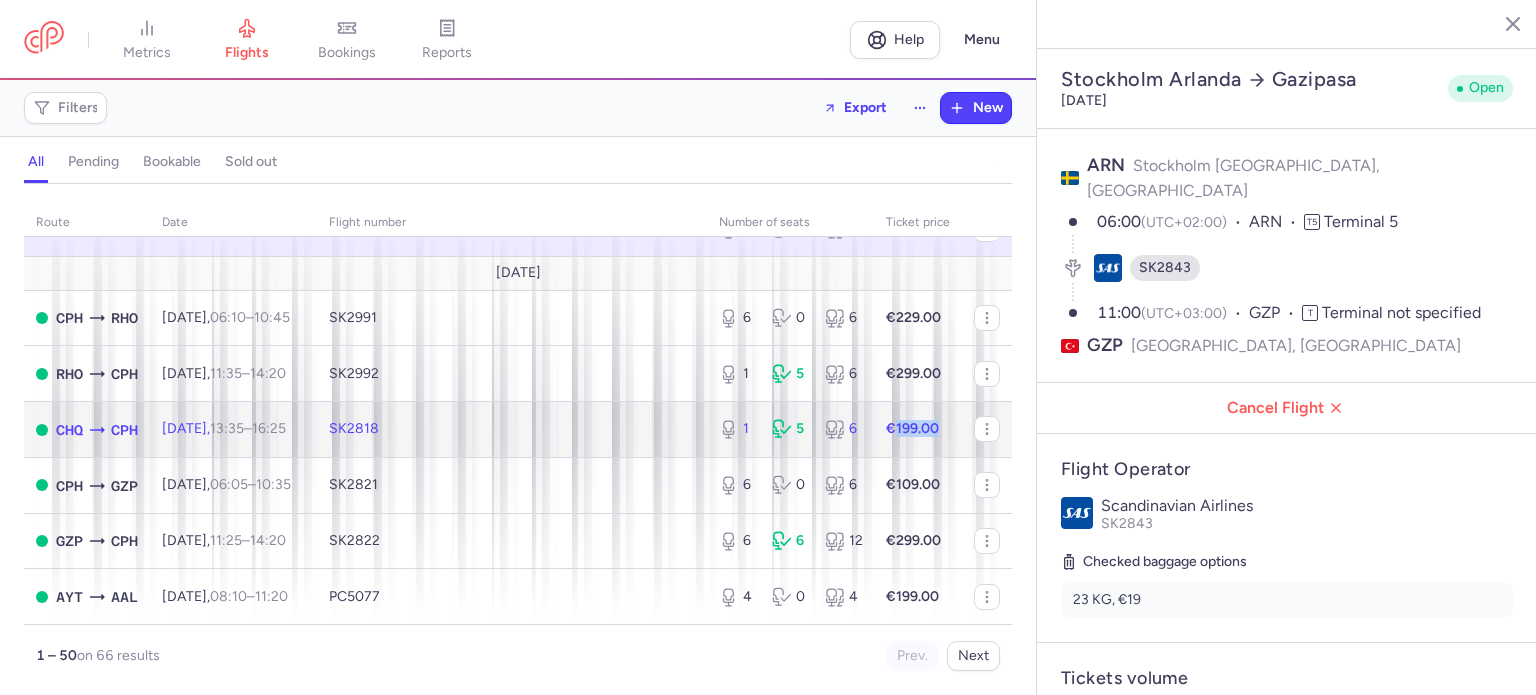 click on "€199.00" at bounding box center [912, 428] 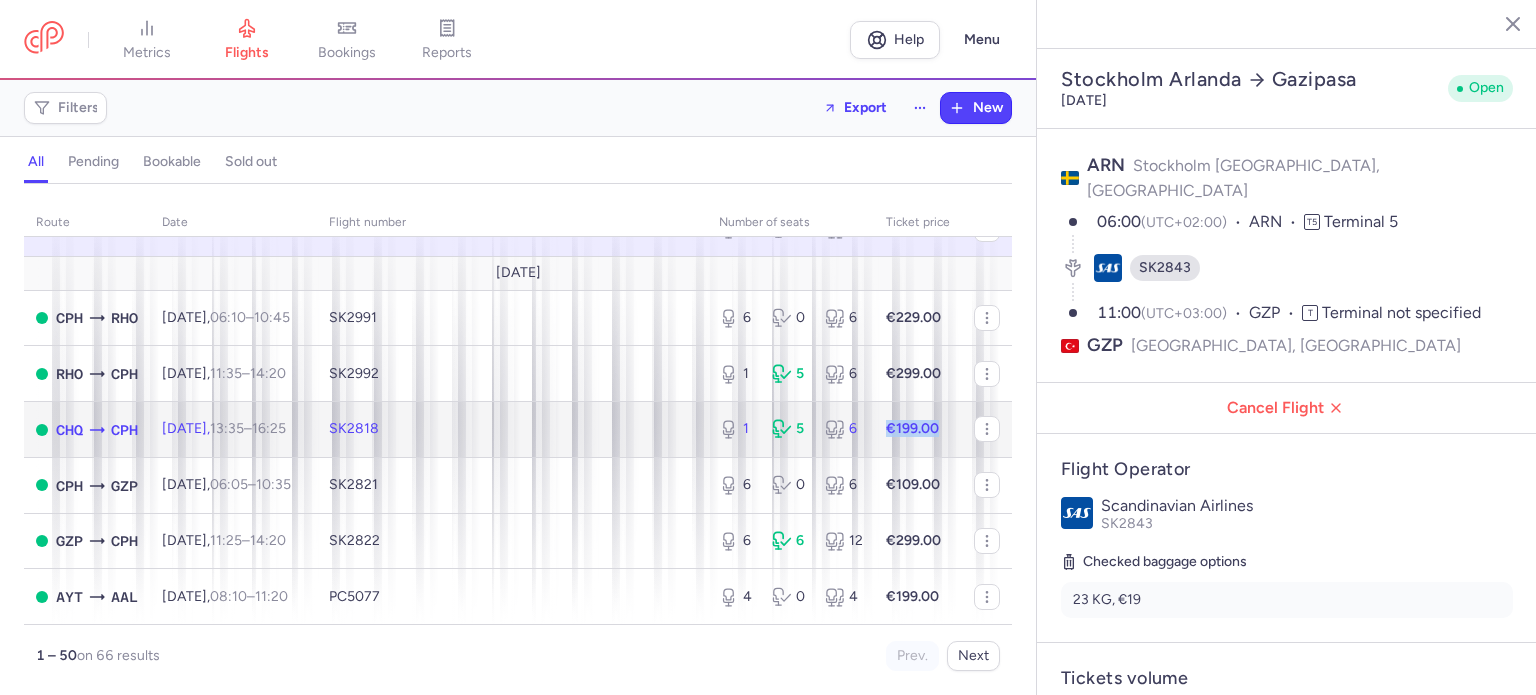 click on "€199.00" at bounding box center [912, 428] 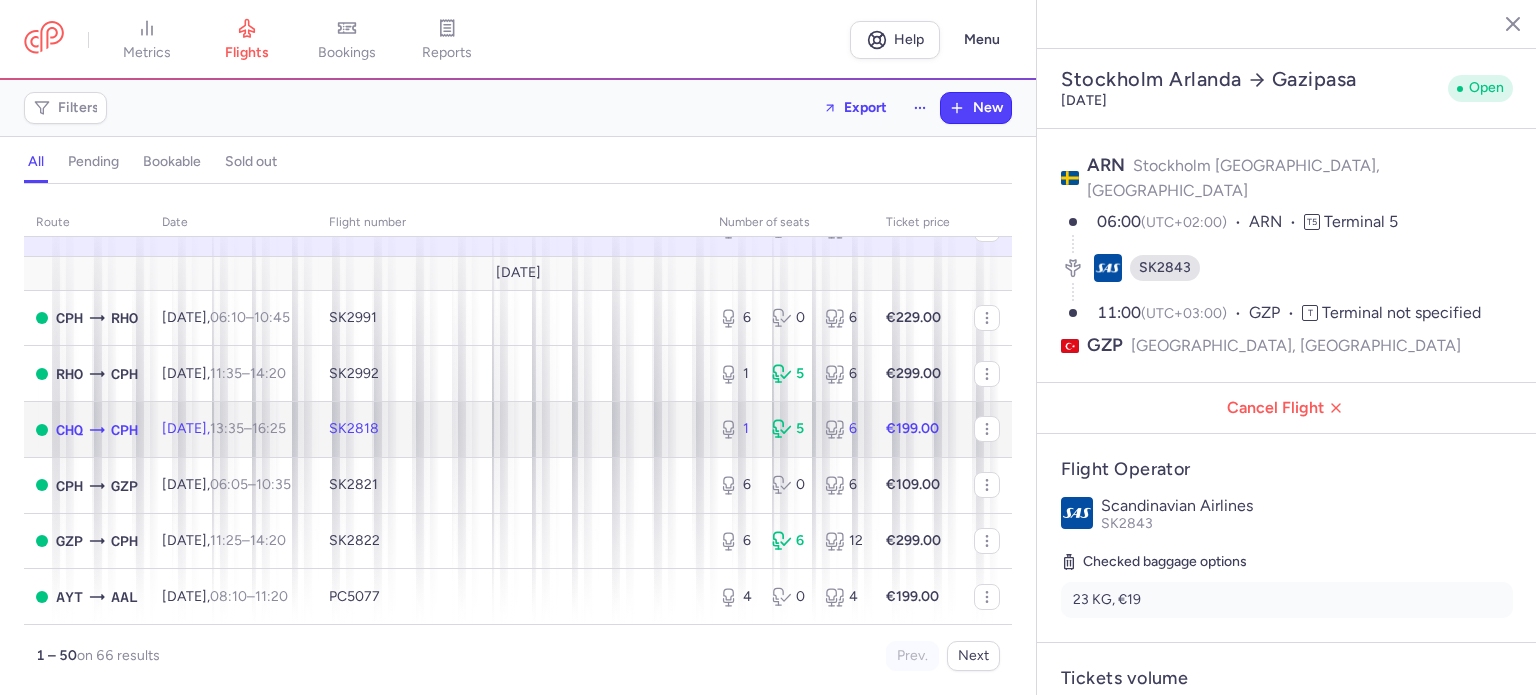 click on "SK2818" at bounding box center (512, 430) 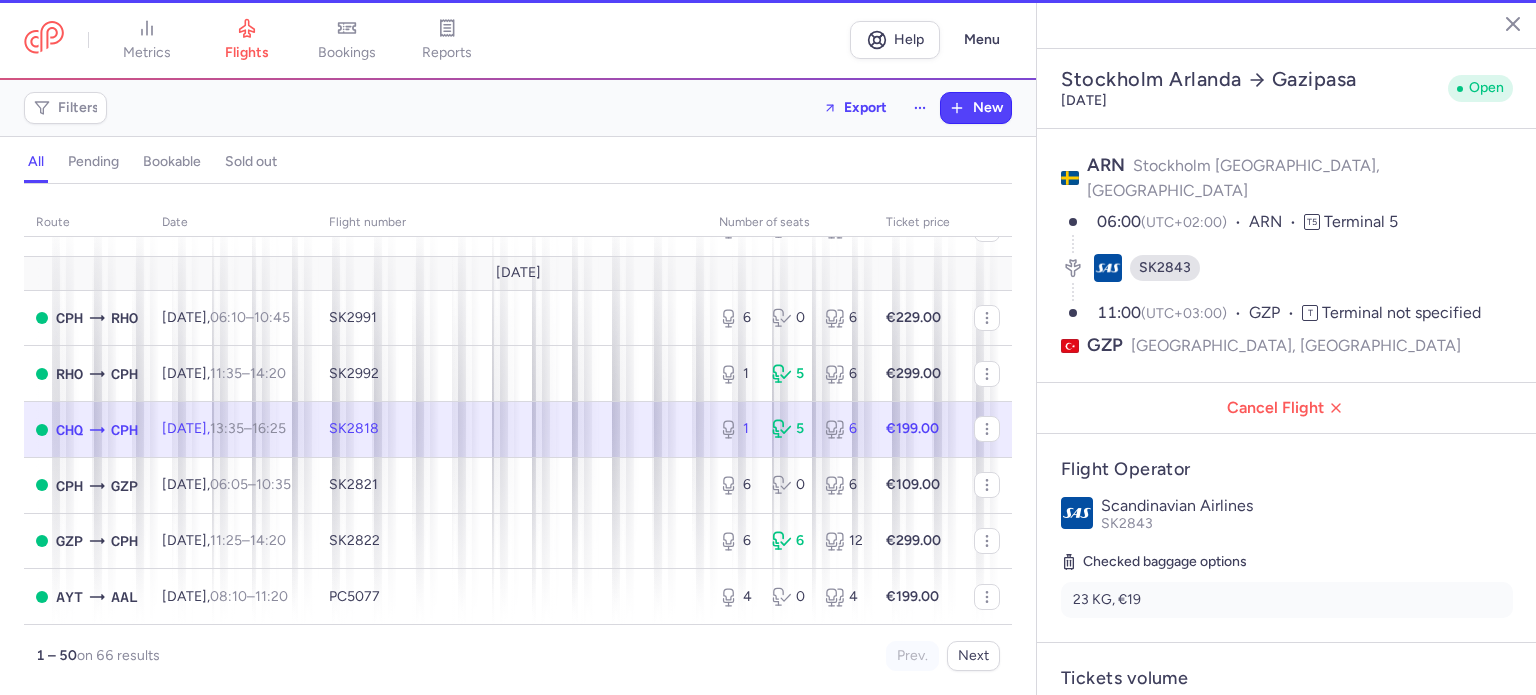 type on "1" 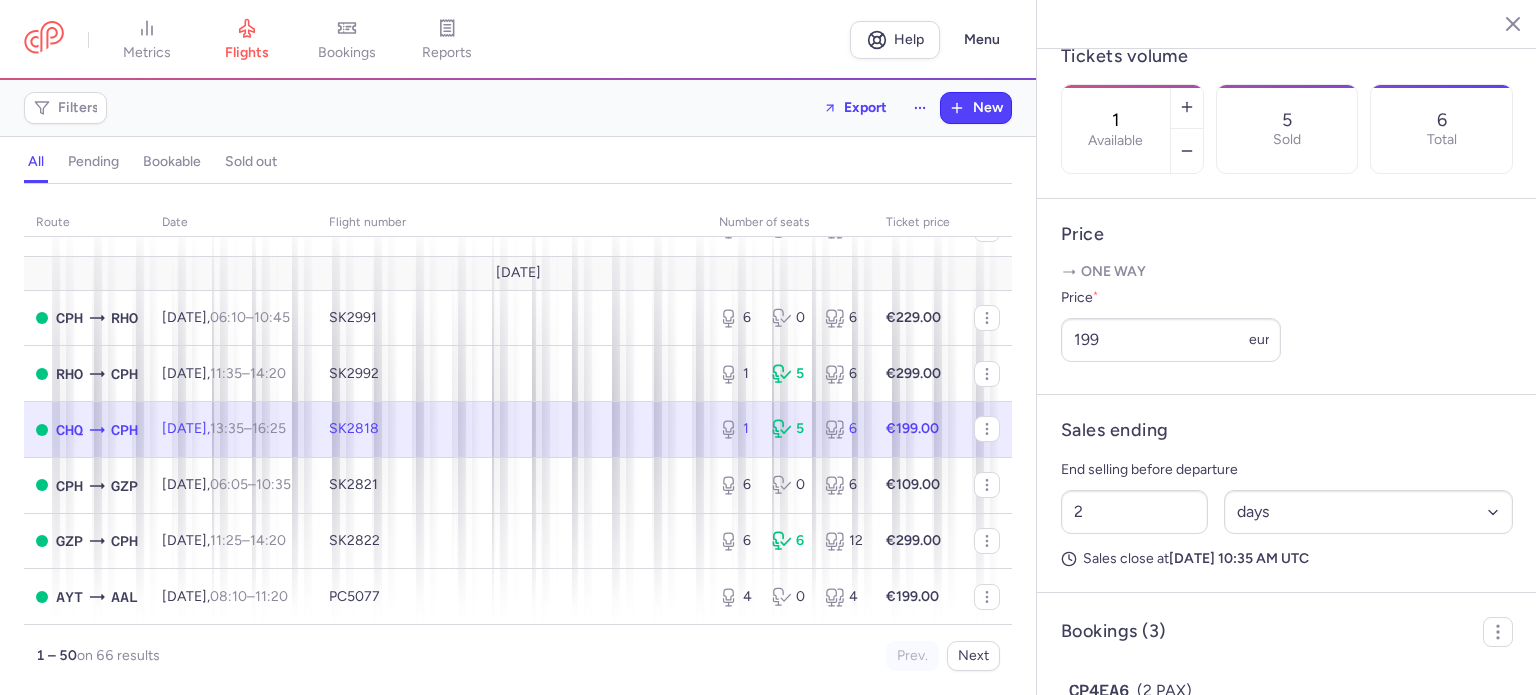 scroll, scrollTop: 735, scrollLeft: 0, axis: vertical 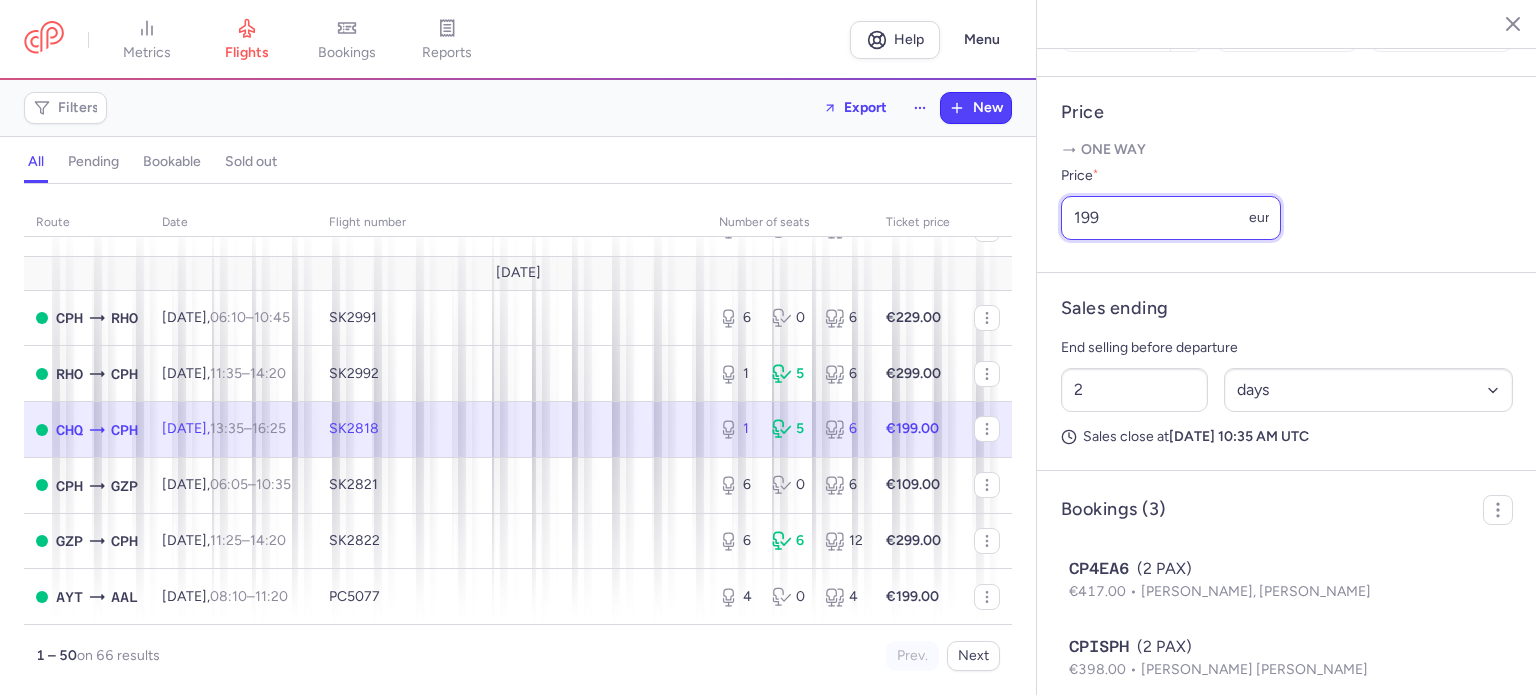 click on "199" at bounding box center [1171, 218] 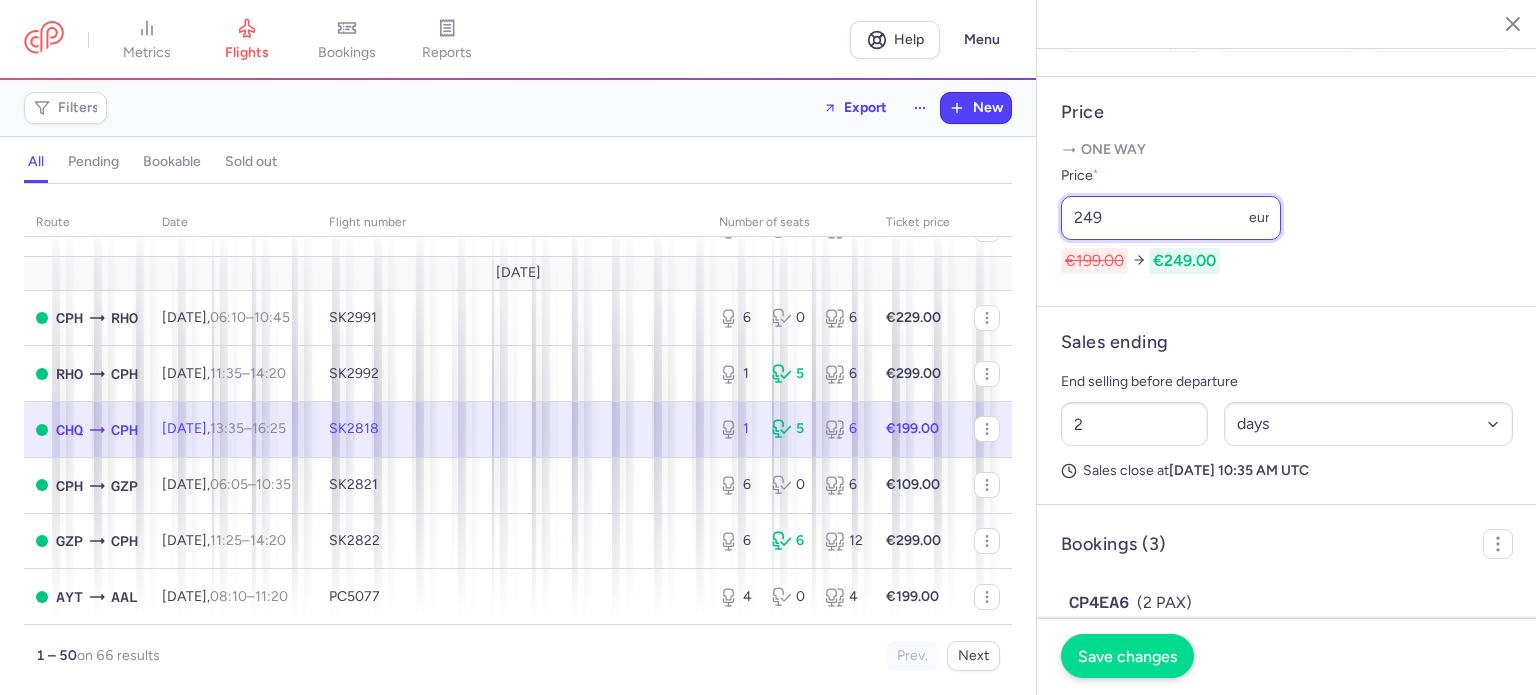 type on "249" 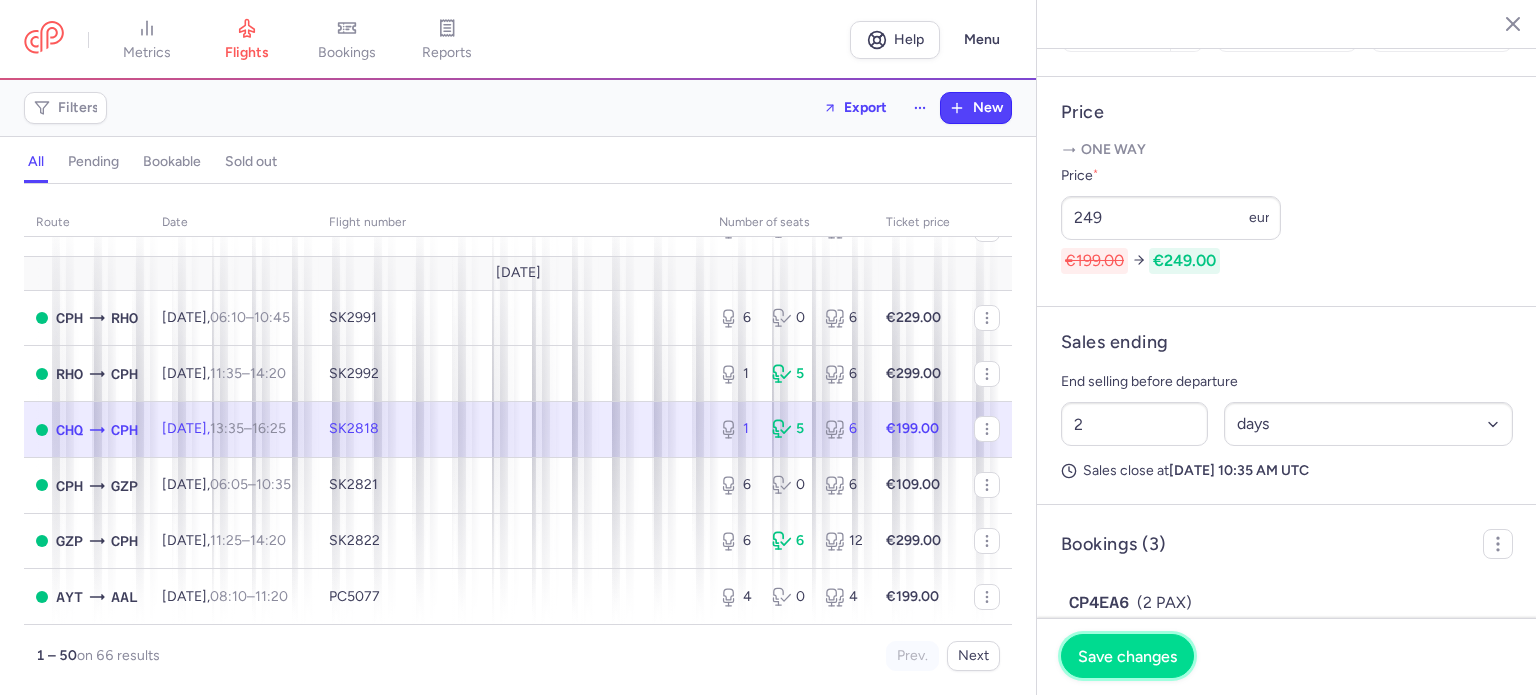 click on "Save changes" at bounding box center [1127, 656] 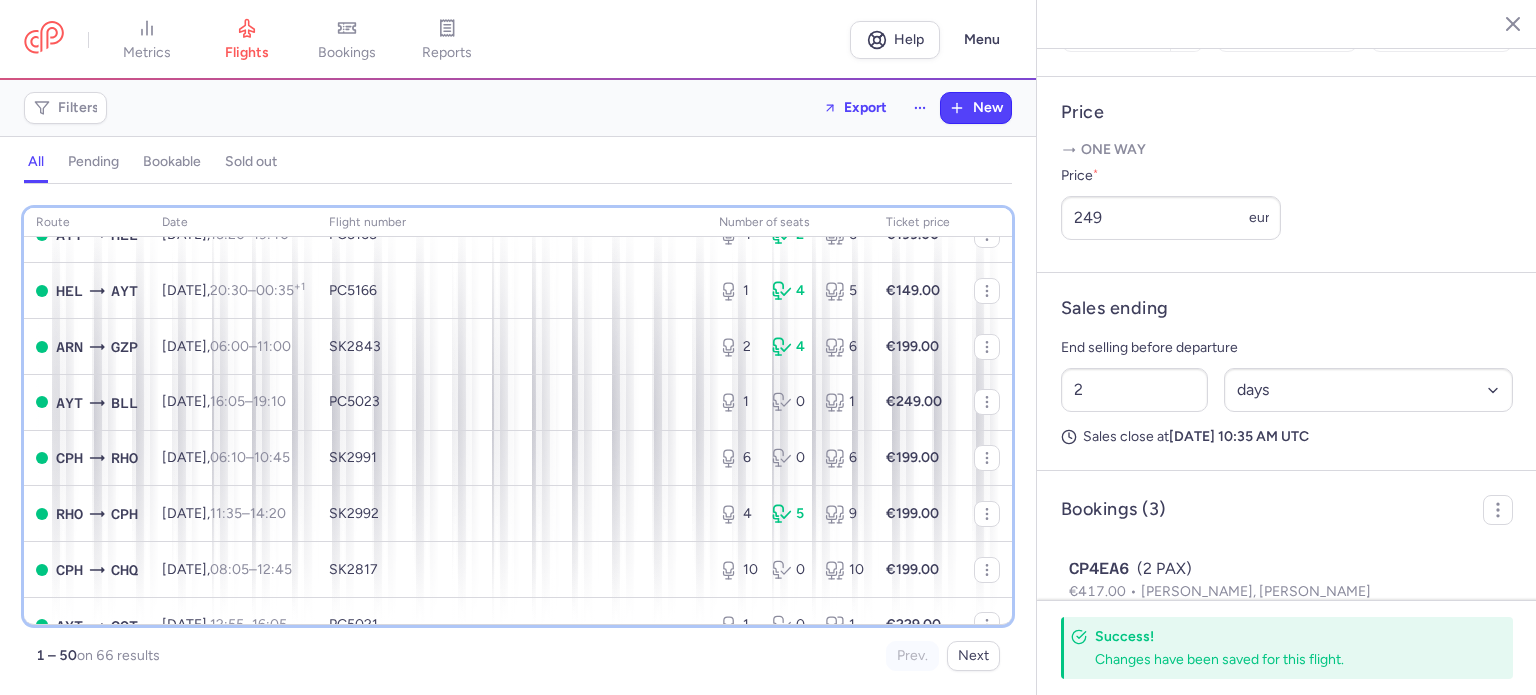 scroll, scrollTop: 780, scrollLeft: 0, axis: vertical 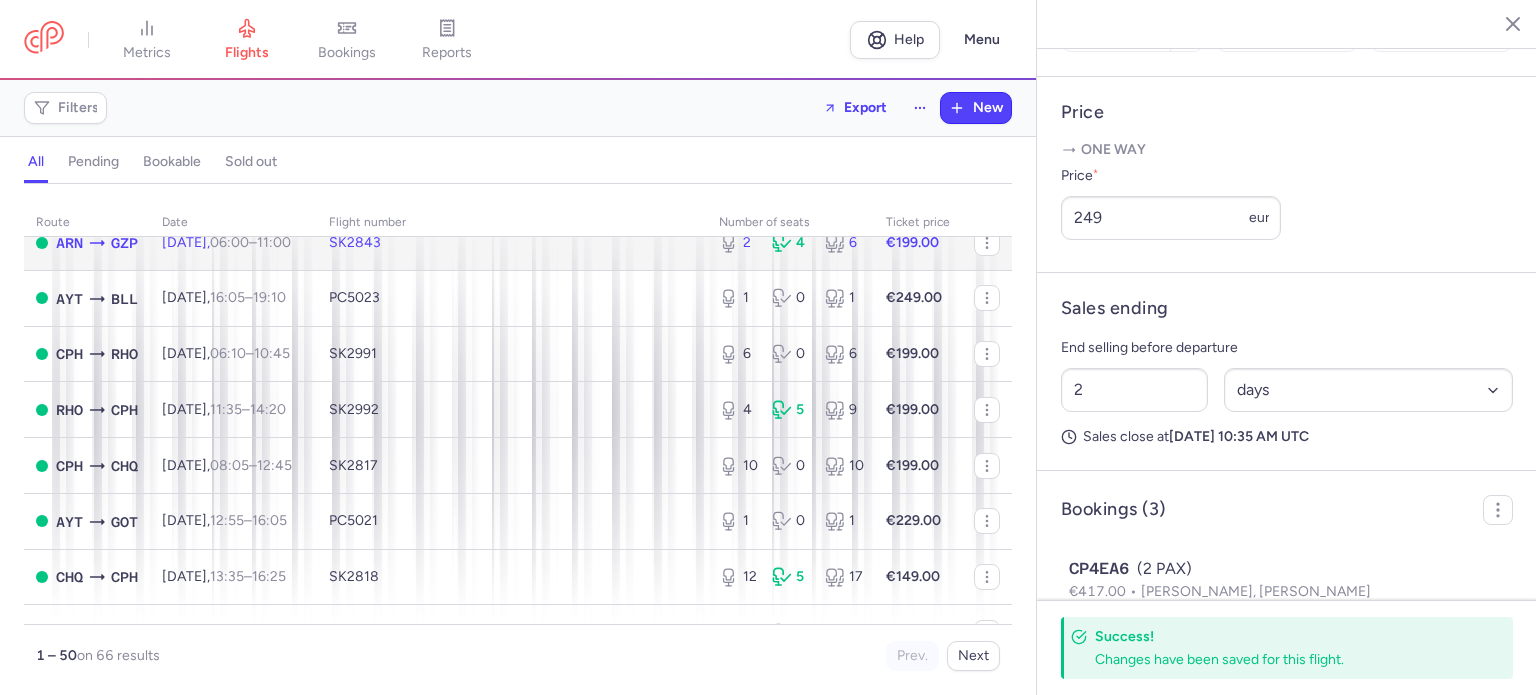 click on "[DATE]  06:00  –  11:00  +0" at bounding box center (233, 243) 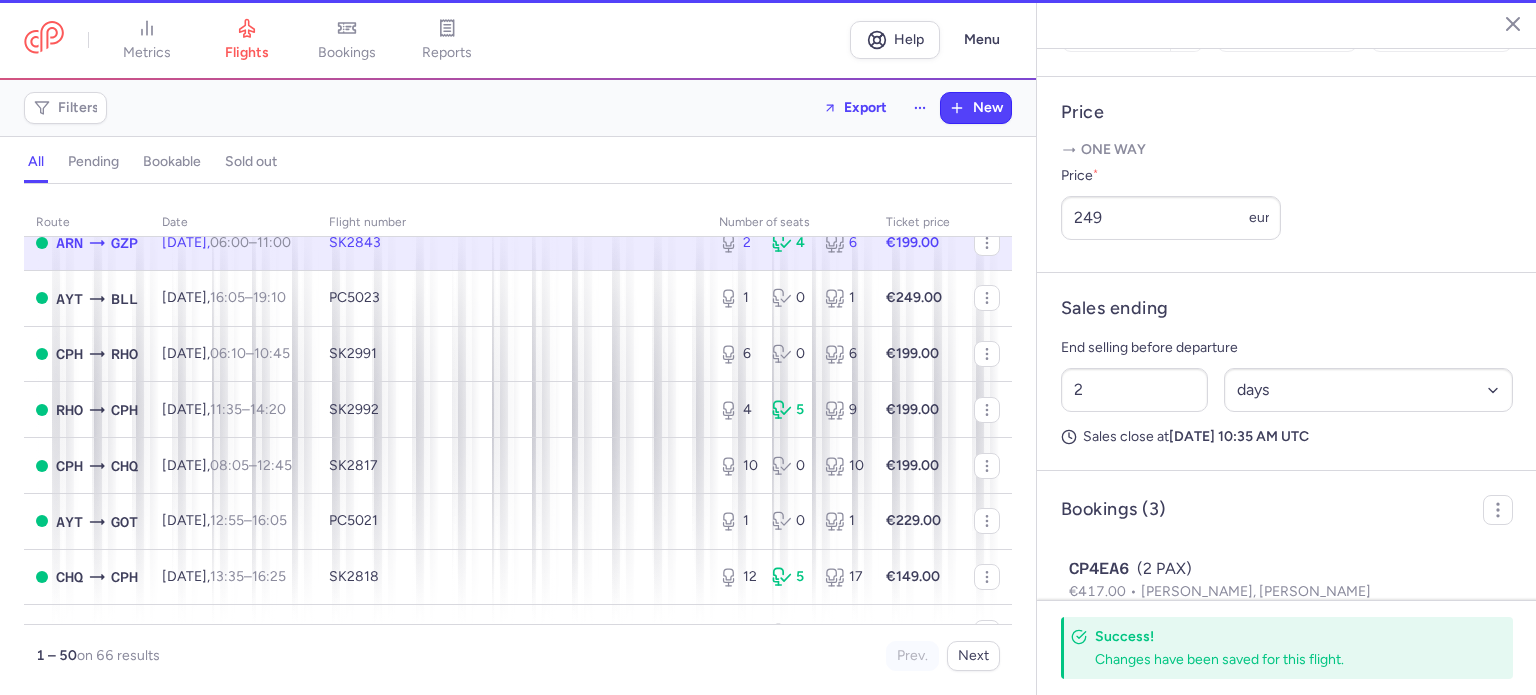 type on "2" 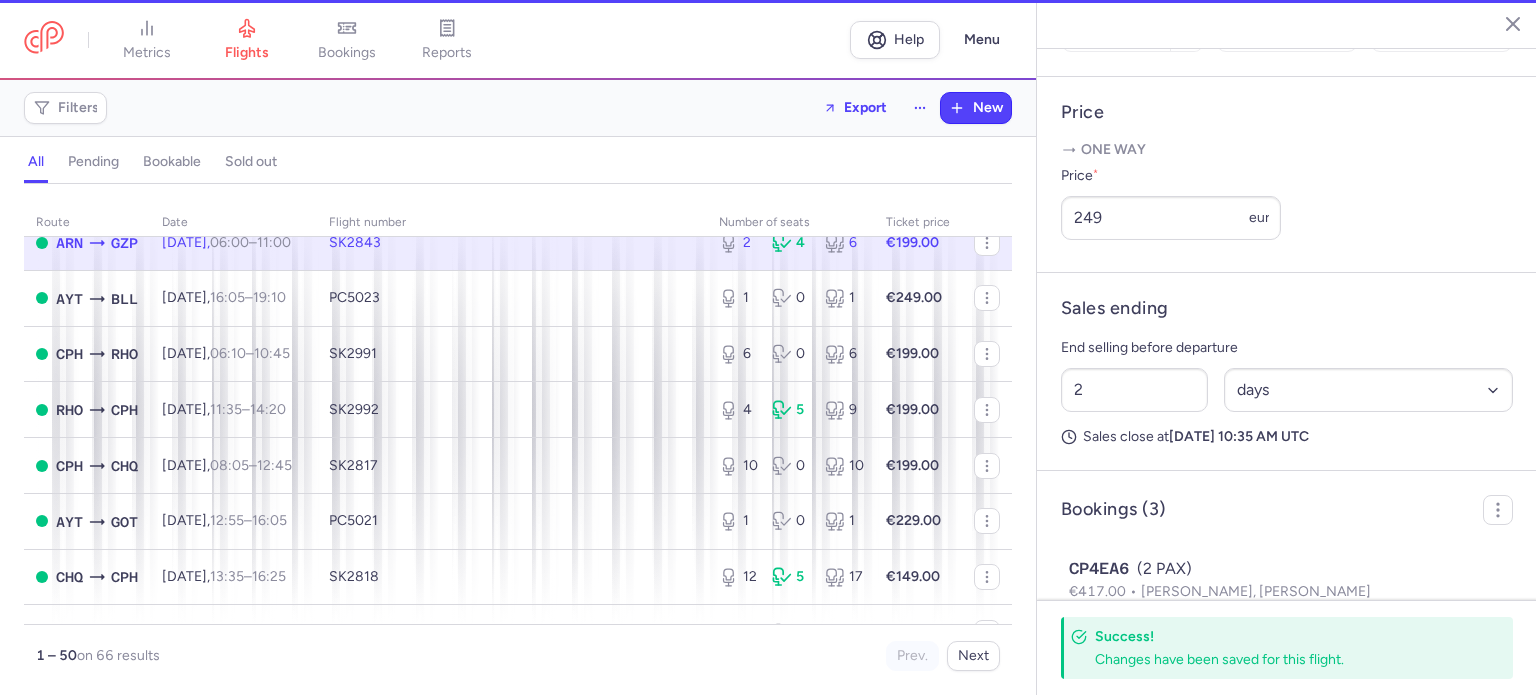 type on "36" 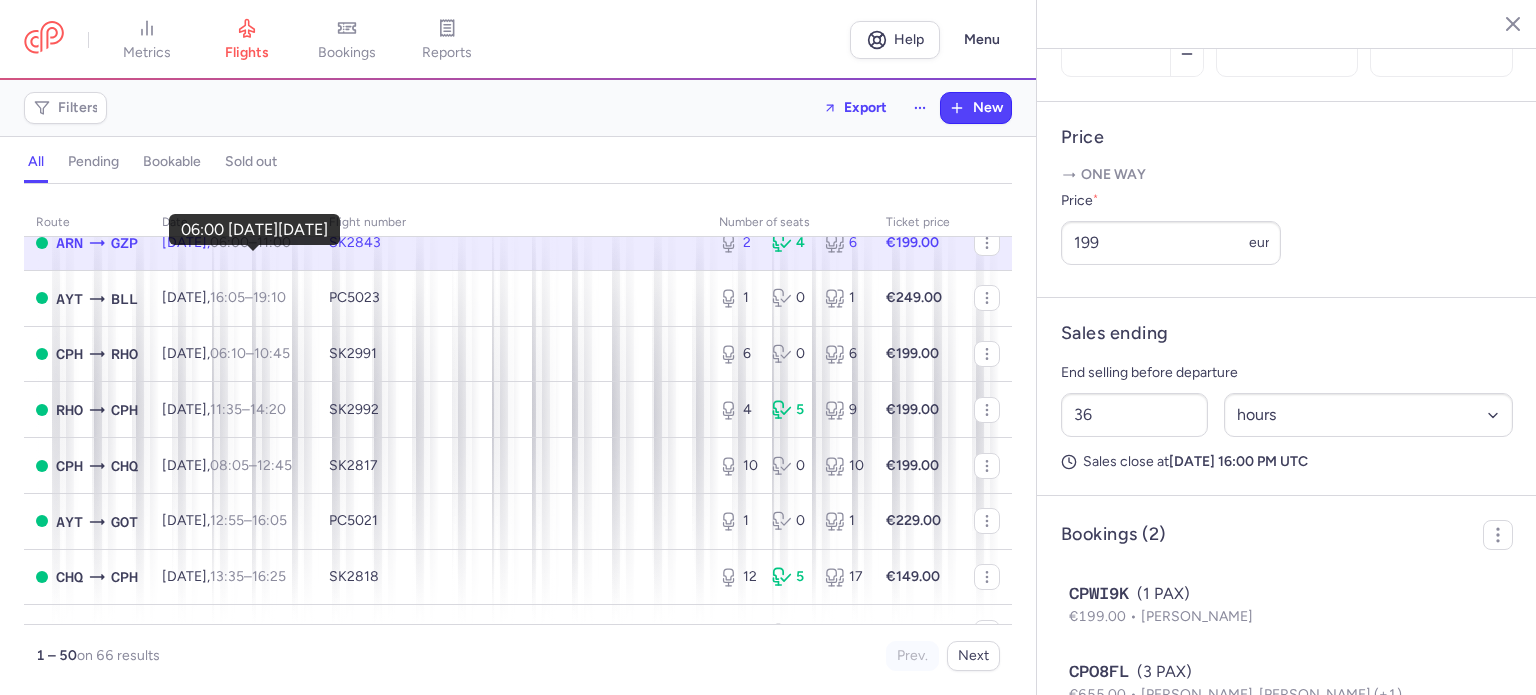 click on "06:00" at bounding box center (229, 242) 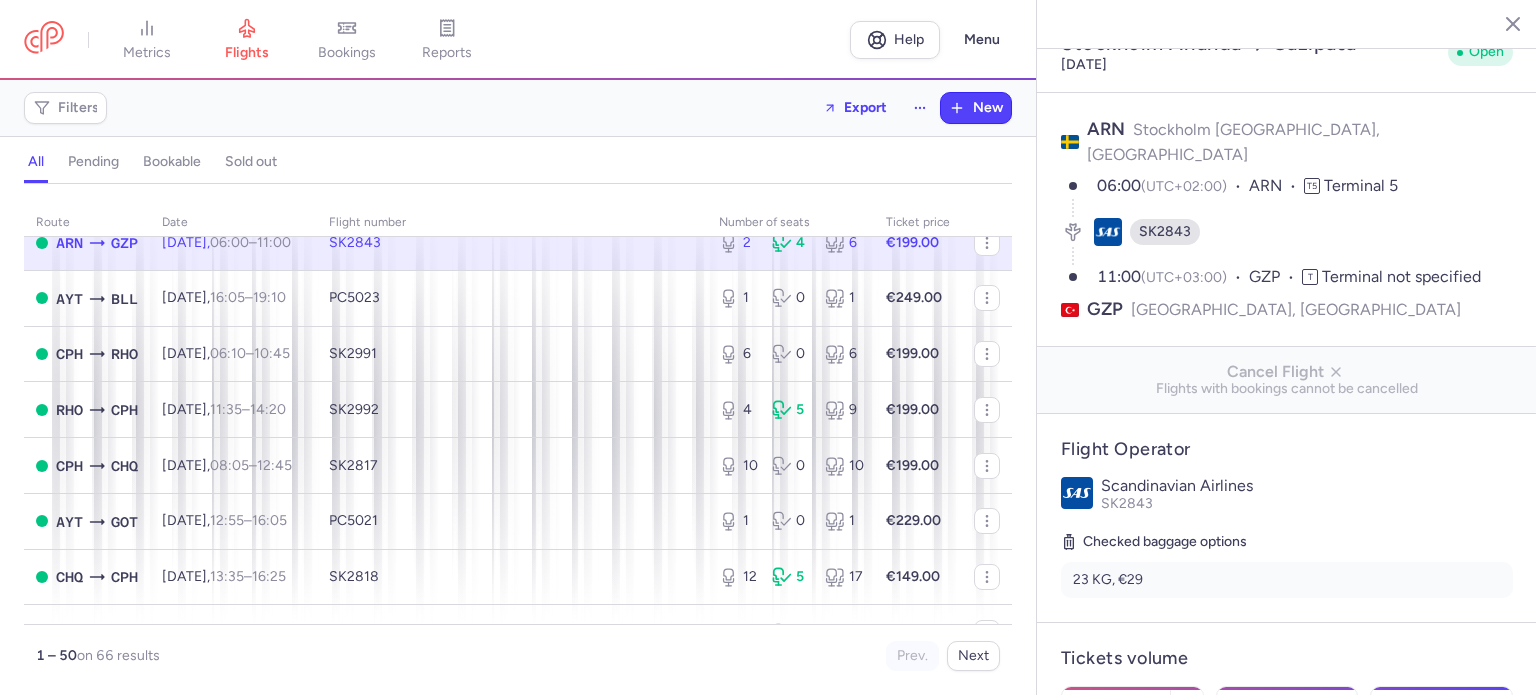 scroll, scrollTop: 34, scrollLeft: 0, axis: vertical 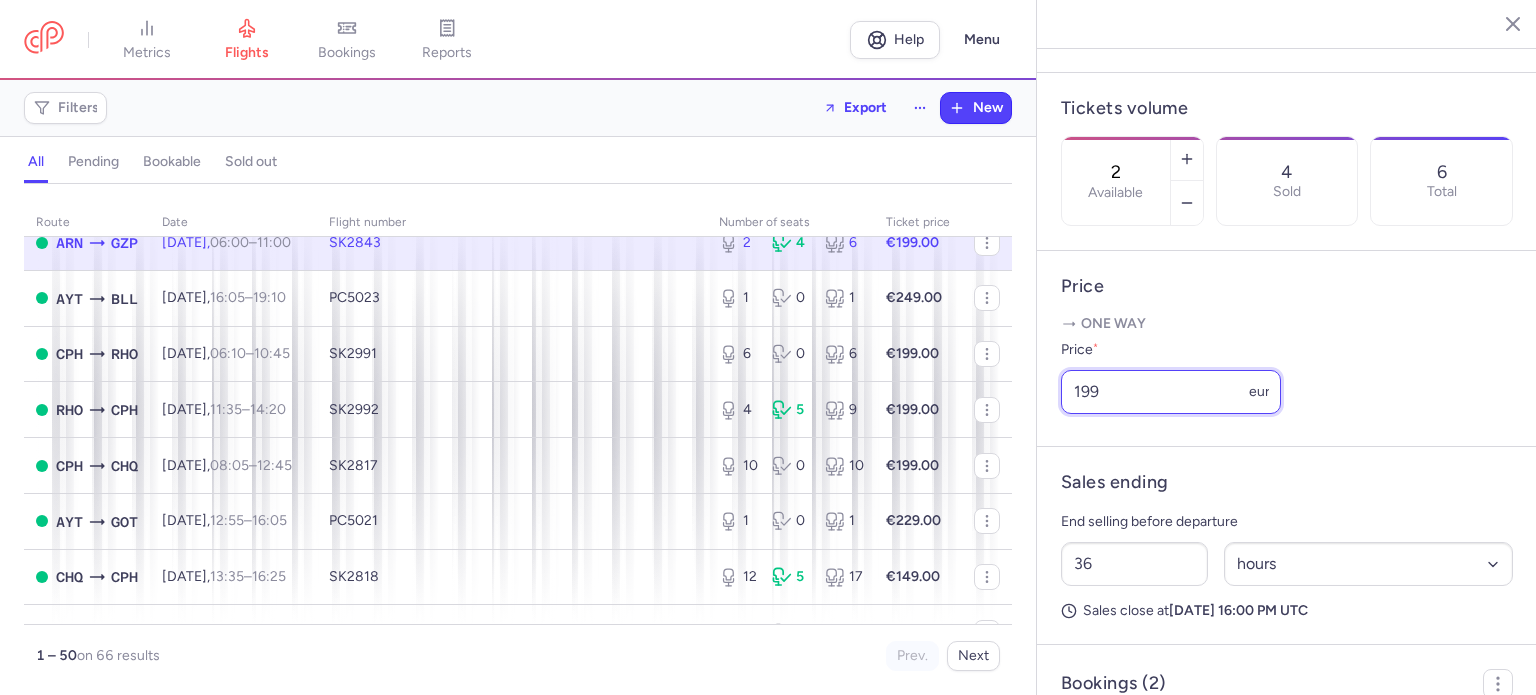 click on "199" at bounding box center [1171, 392] 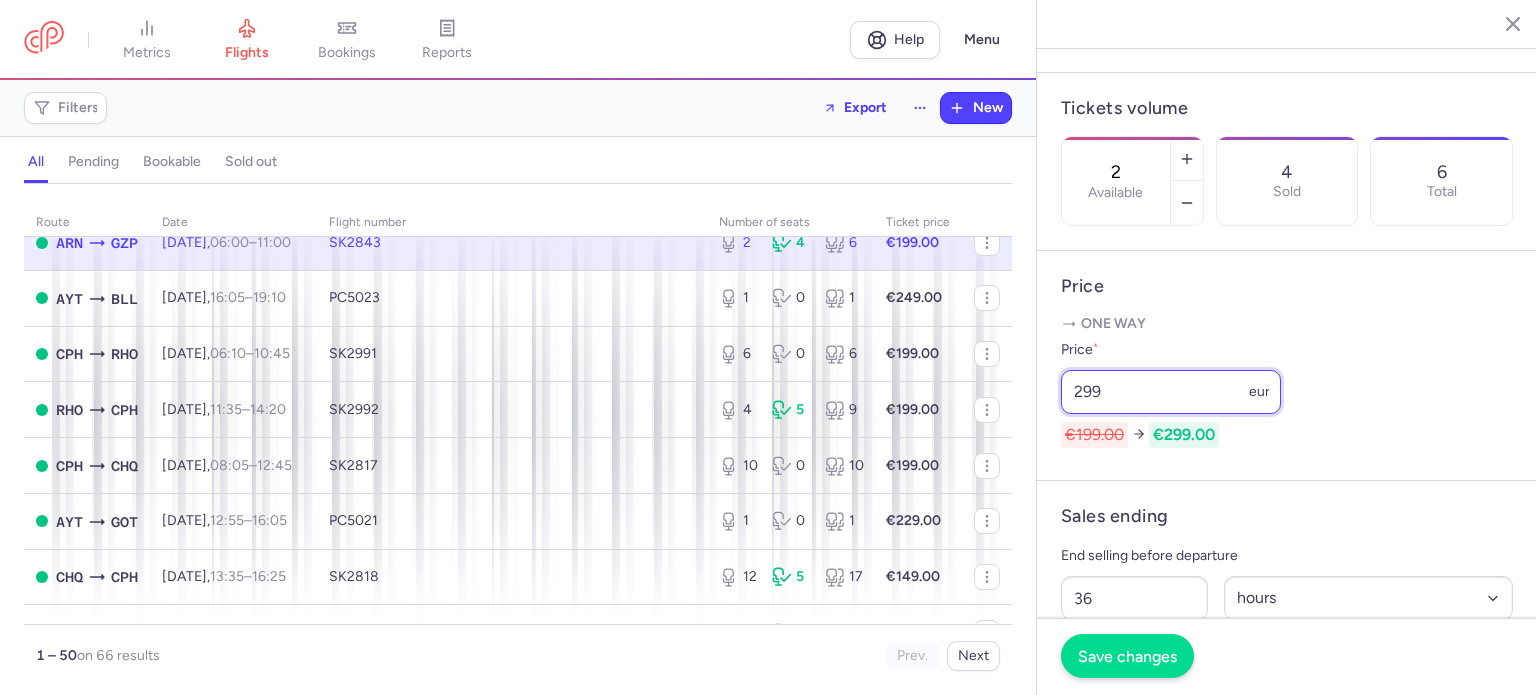 type on "299" 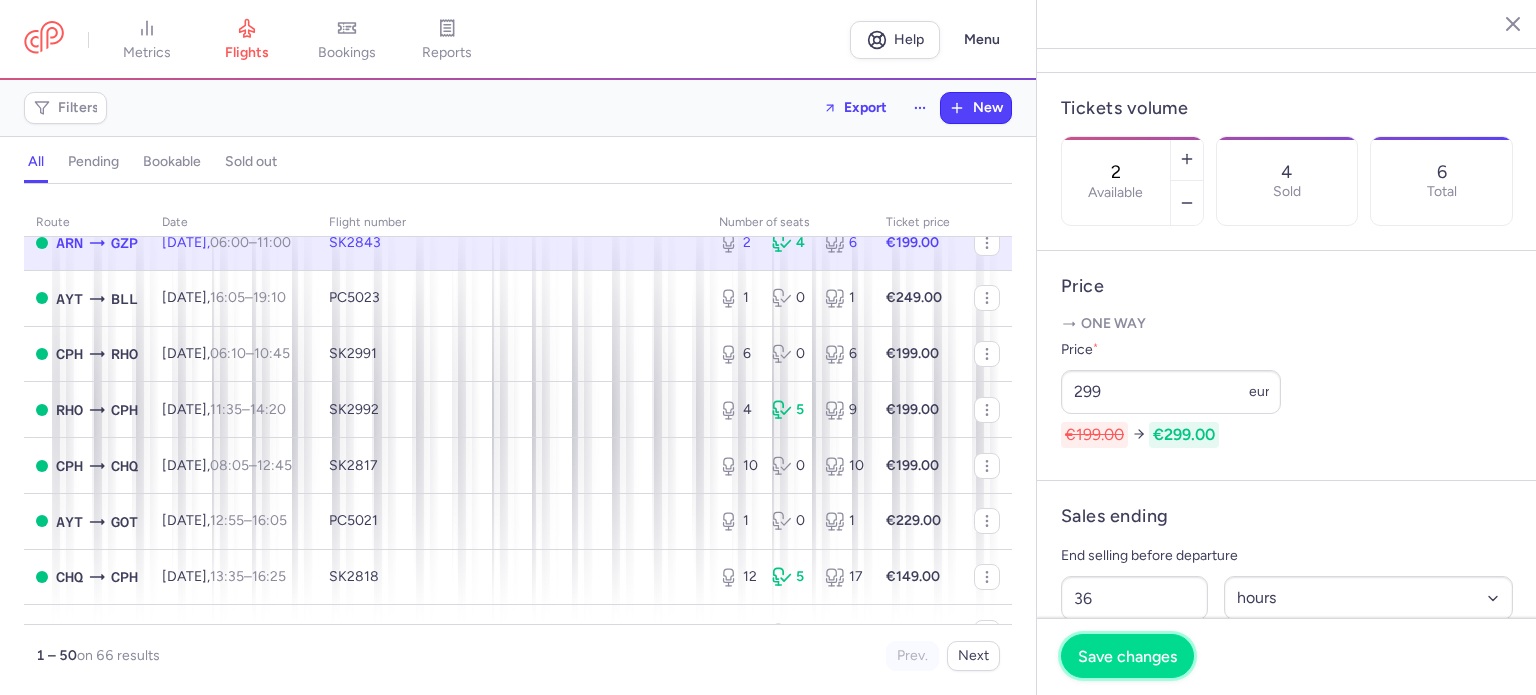 click on "Save changes" at bounding box center (1127, 656) 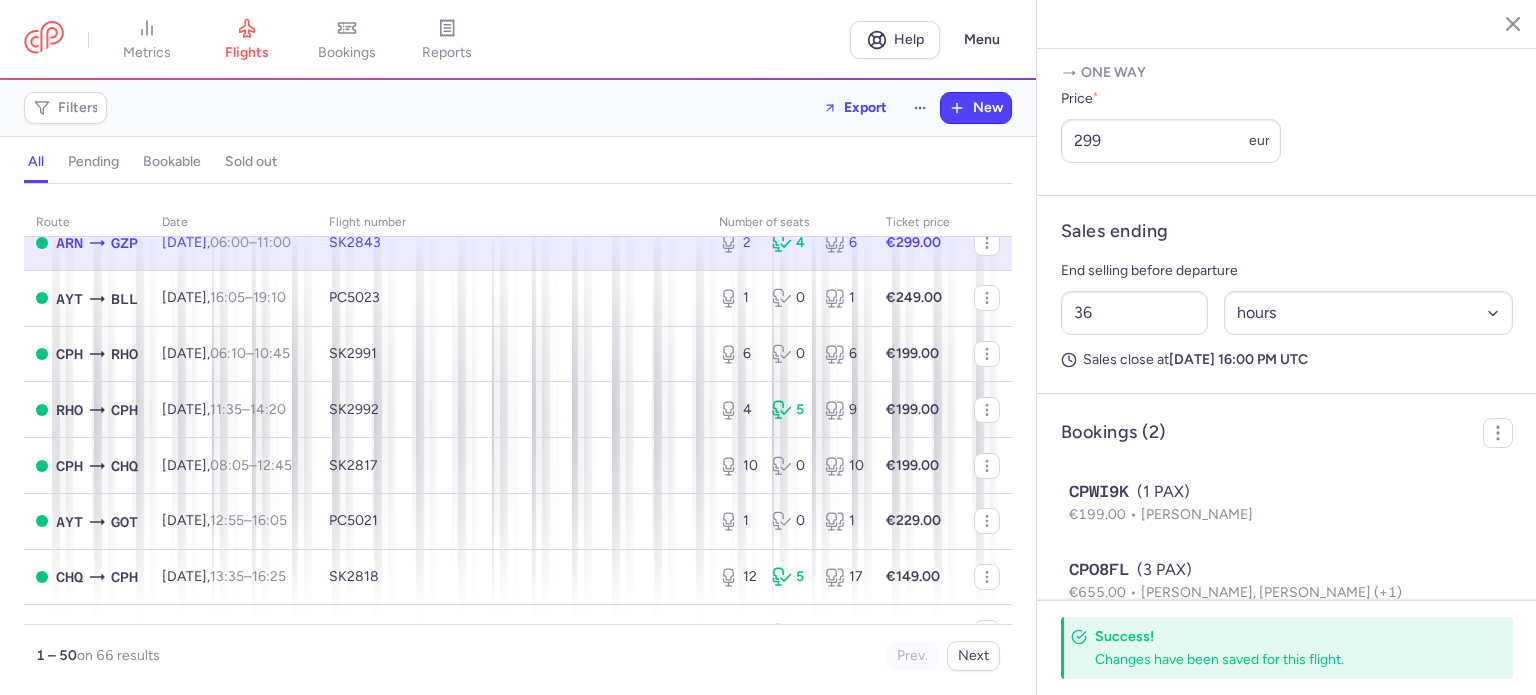 scroll, scrollTop: 908, scrollLeft: 0, axis: vertical 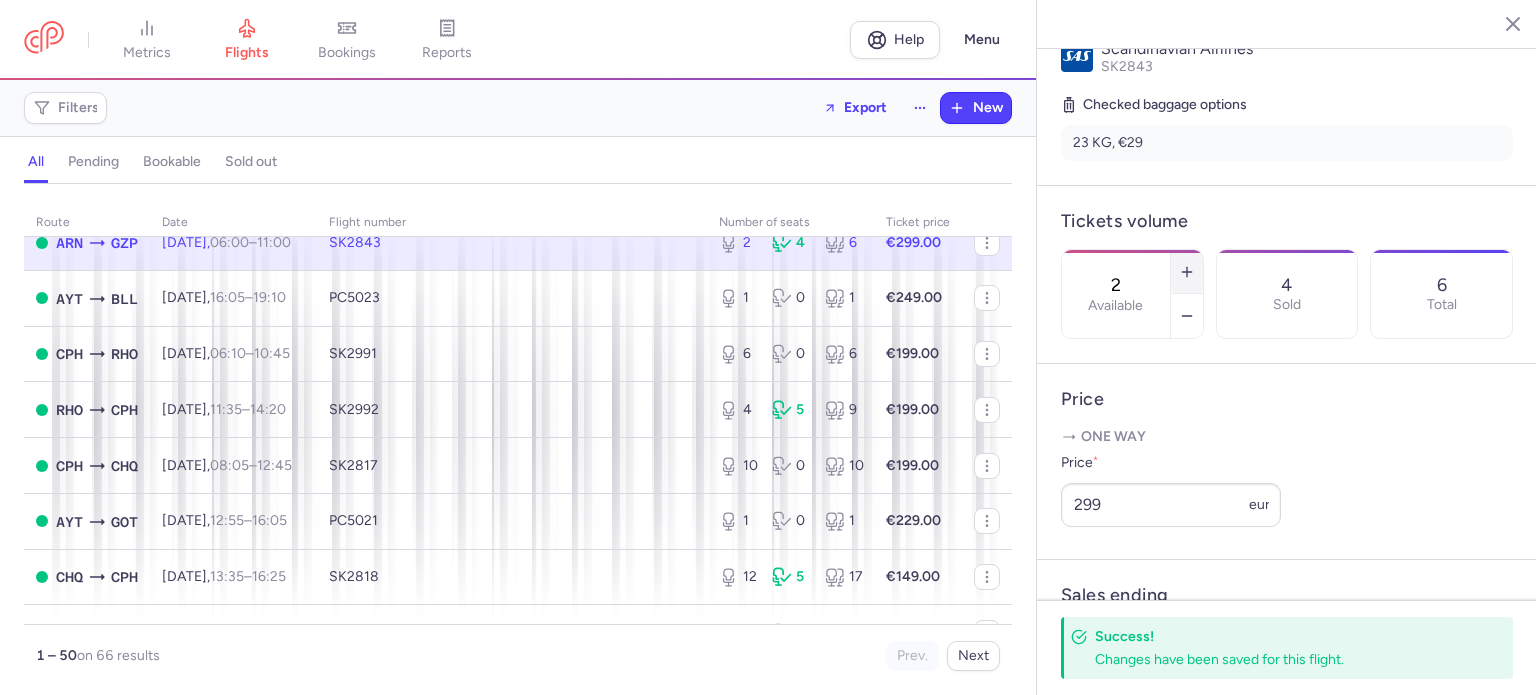 click 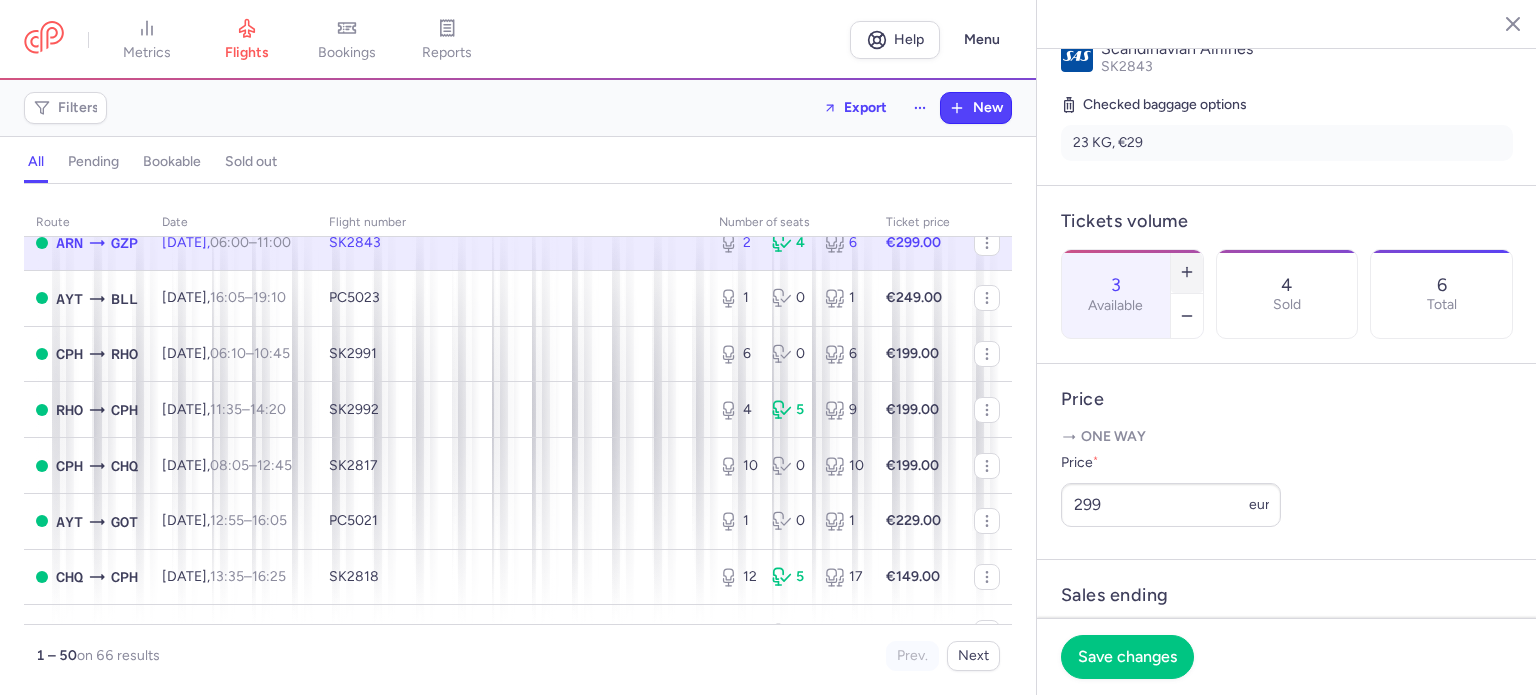 click 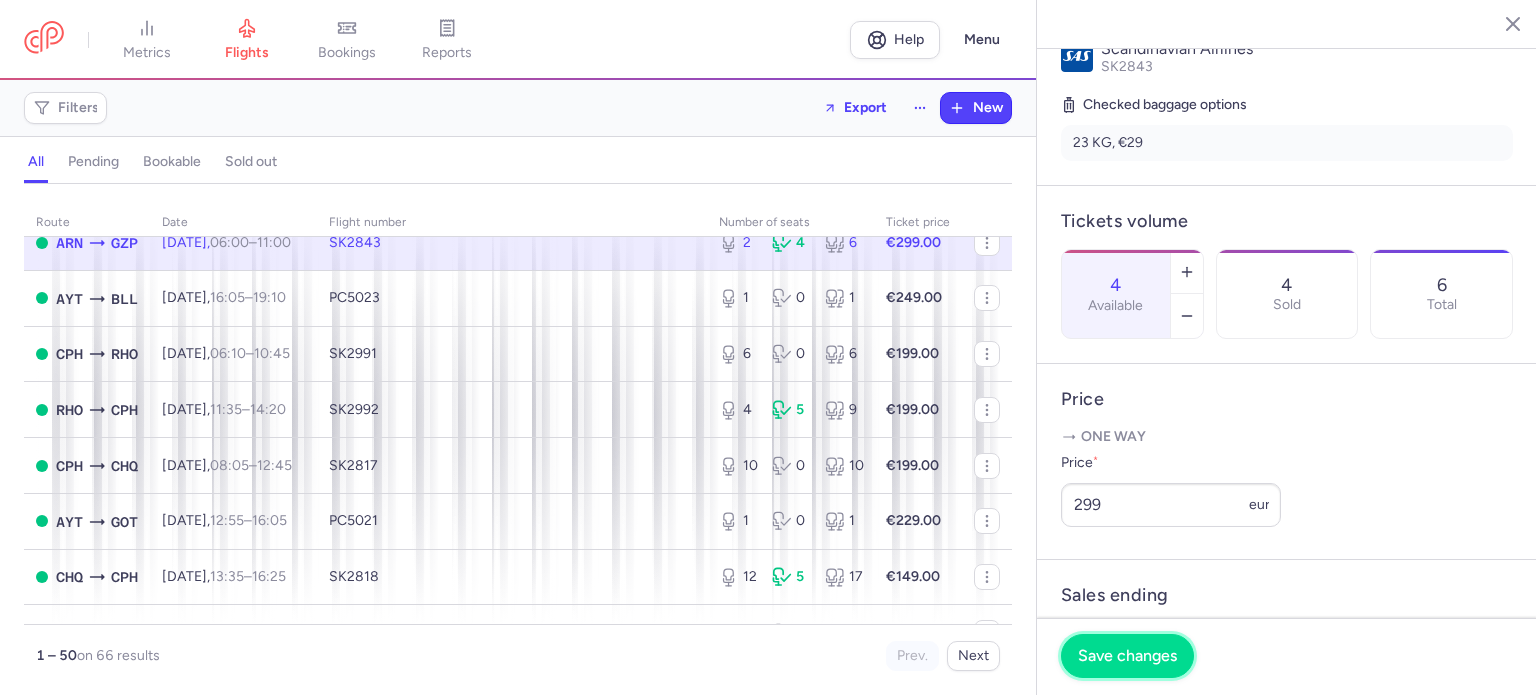 click on "Save changes" at bounding box center [1127, 656] 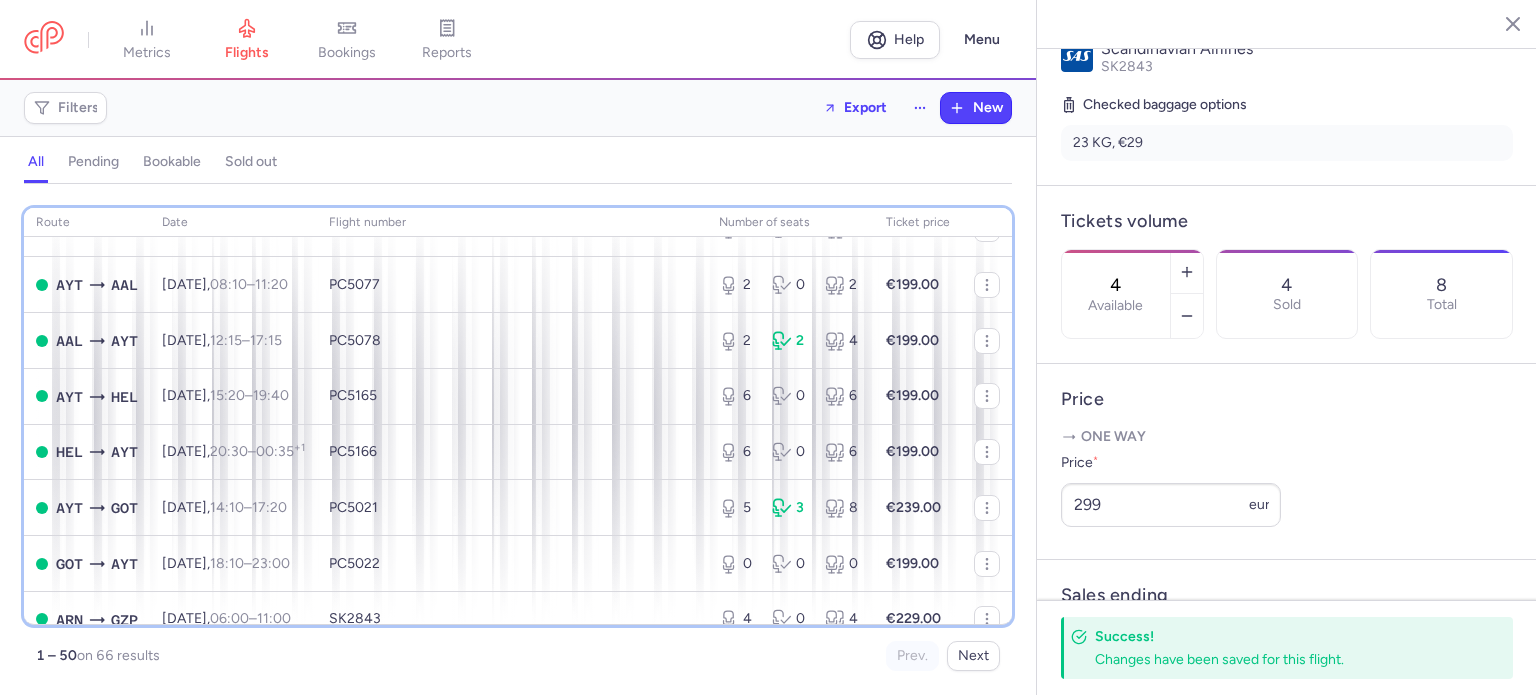scroll, scrollTop: 1369, scrollLeft: 0, axis: vertical 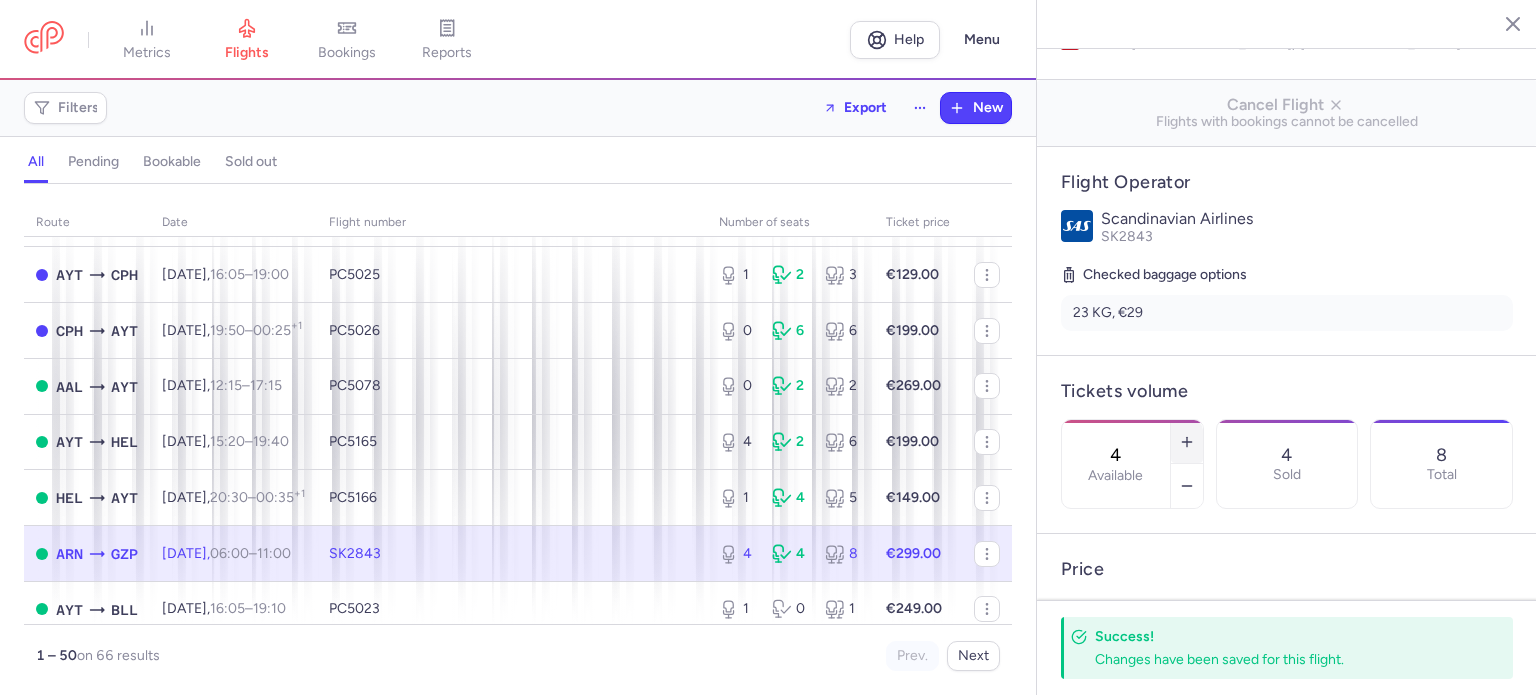 click at bounding box center [1187, 442] 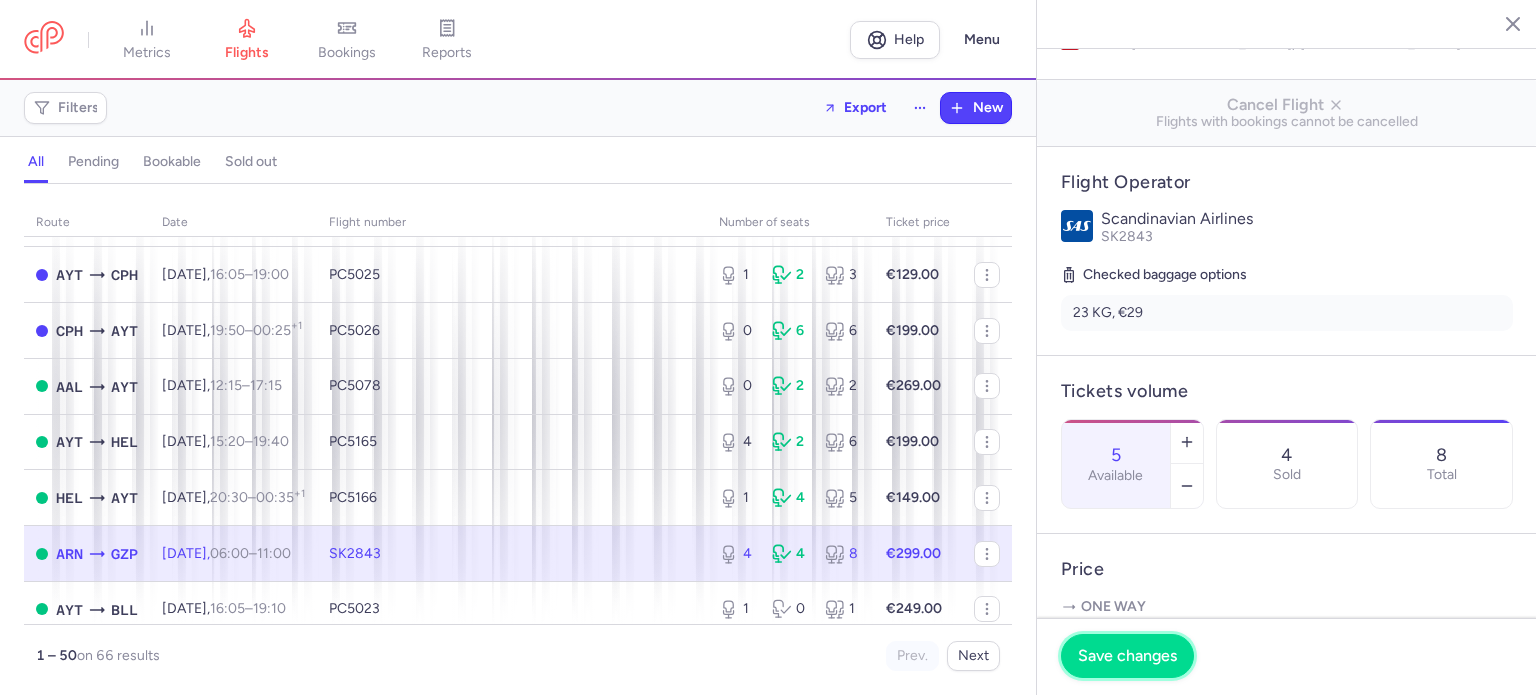 click on "Save changes" at bounding box center [1127, 656] 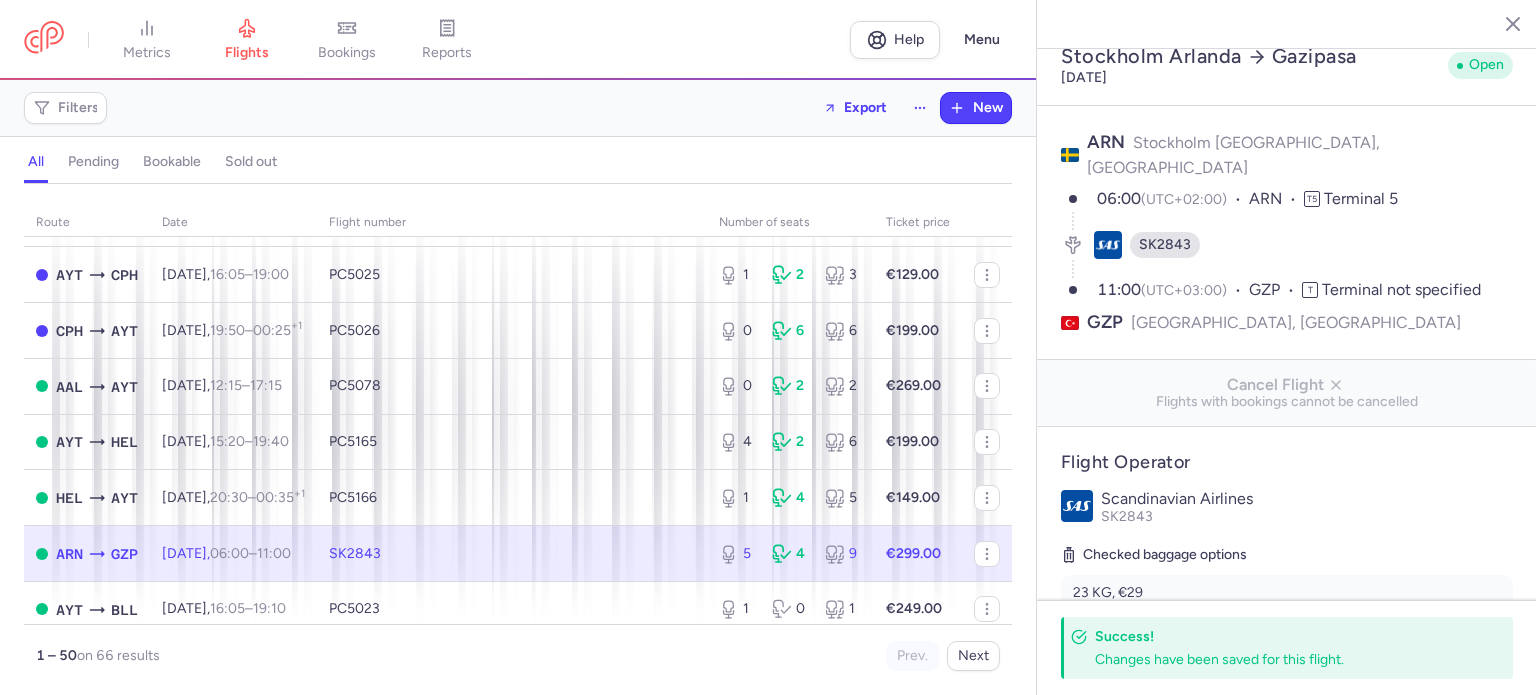 scroll, scrollTop: 0, scrollLeft: 0, axis: both 